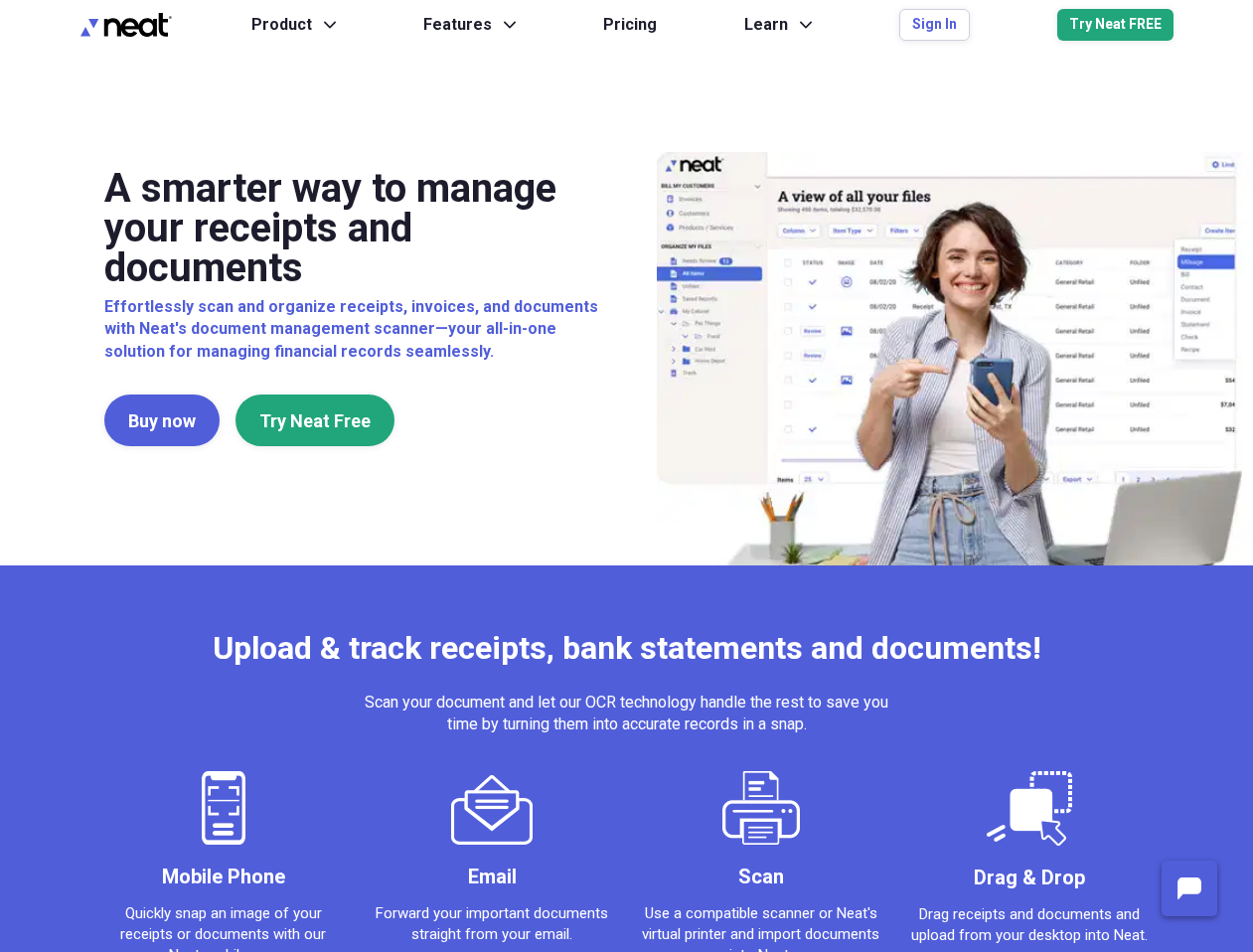 scroll, scrollTop: 0, scrollLeft: 0, axis: both 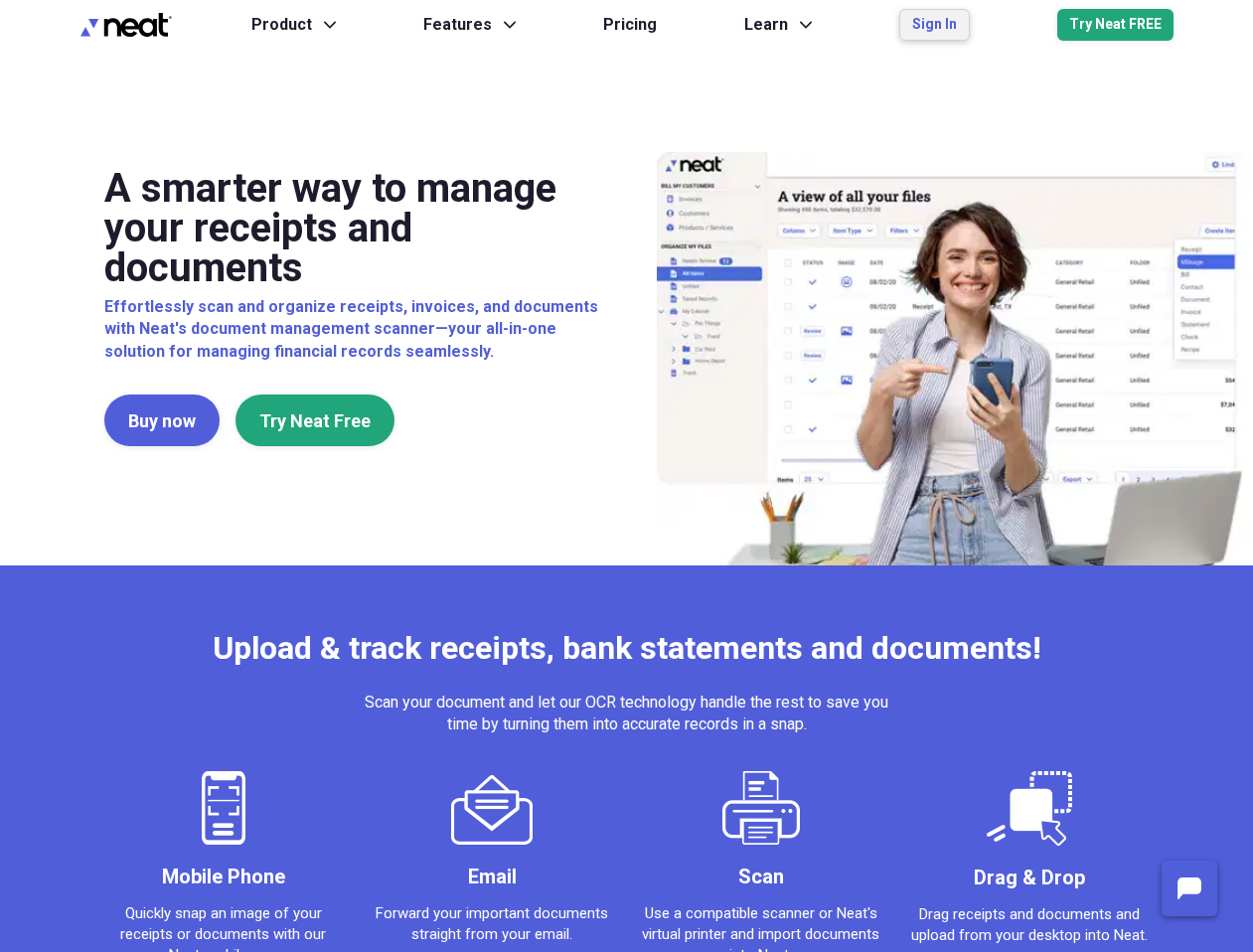 click on "Sign In" at bounding box center (934, 25) 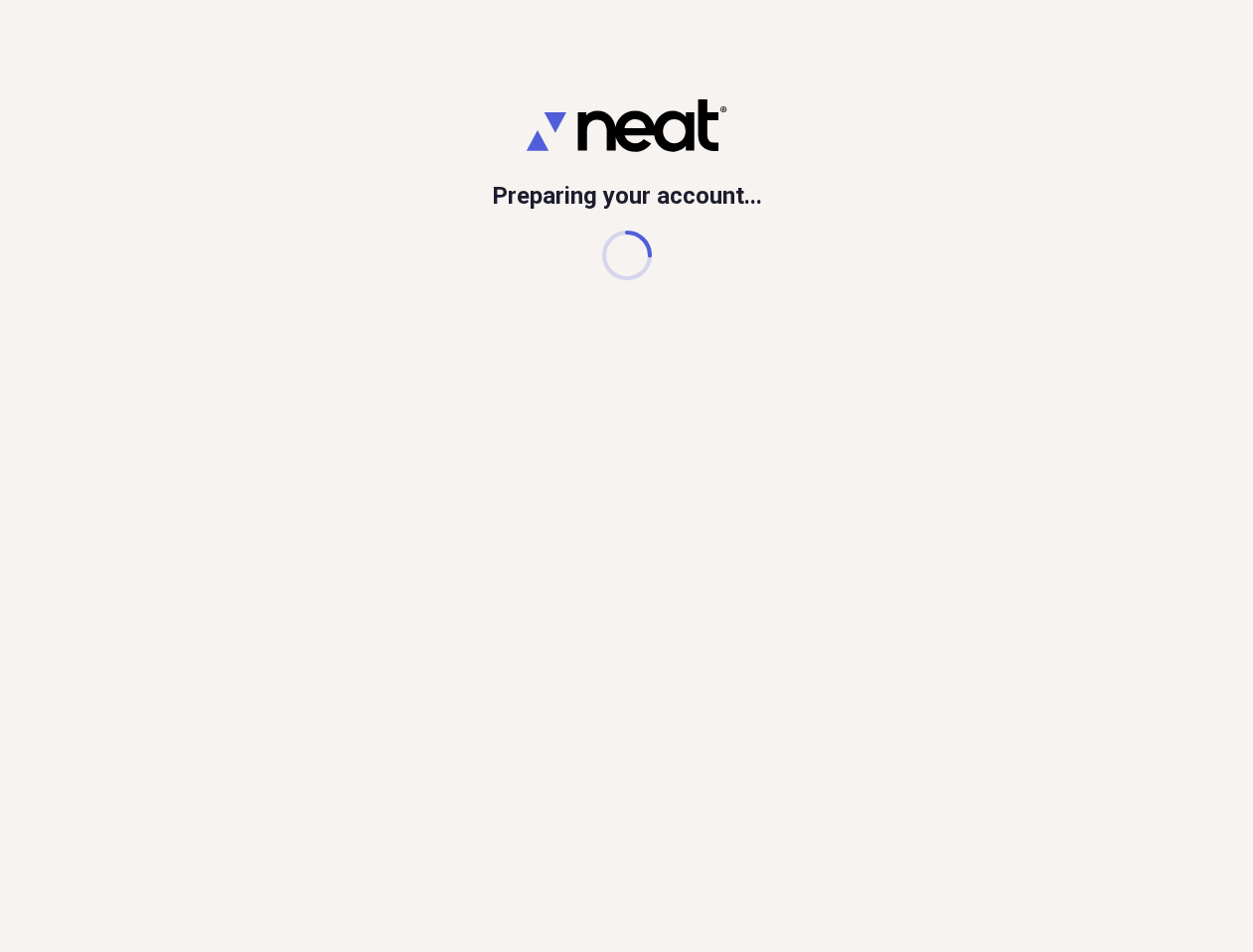 scroll, scrollTop: 0, scrollLeft: 0, axis: both 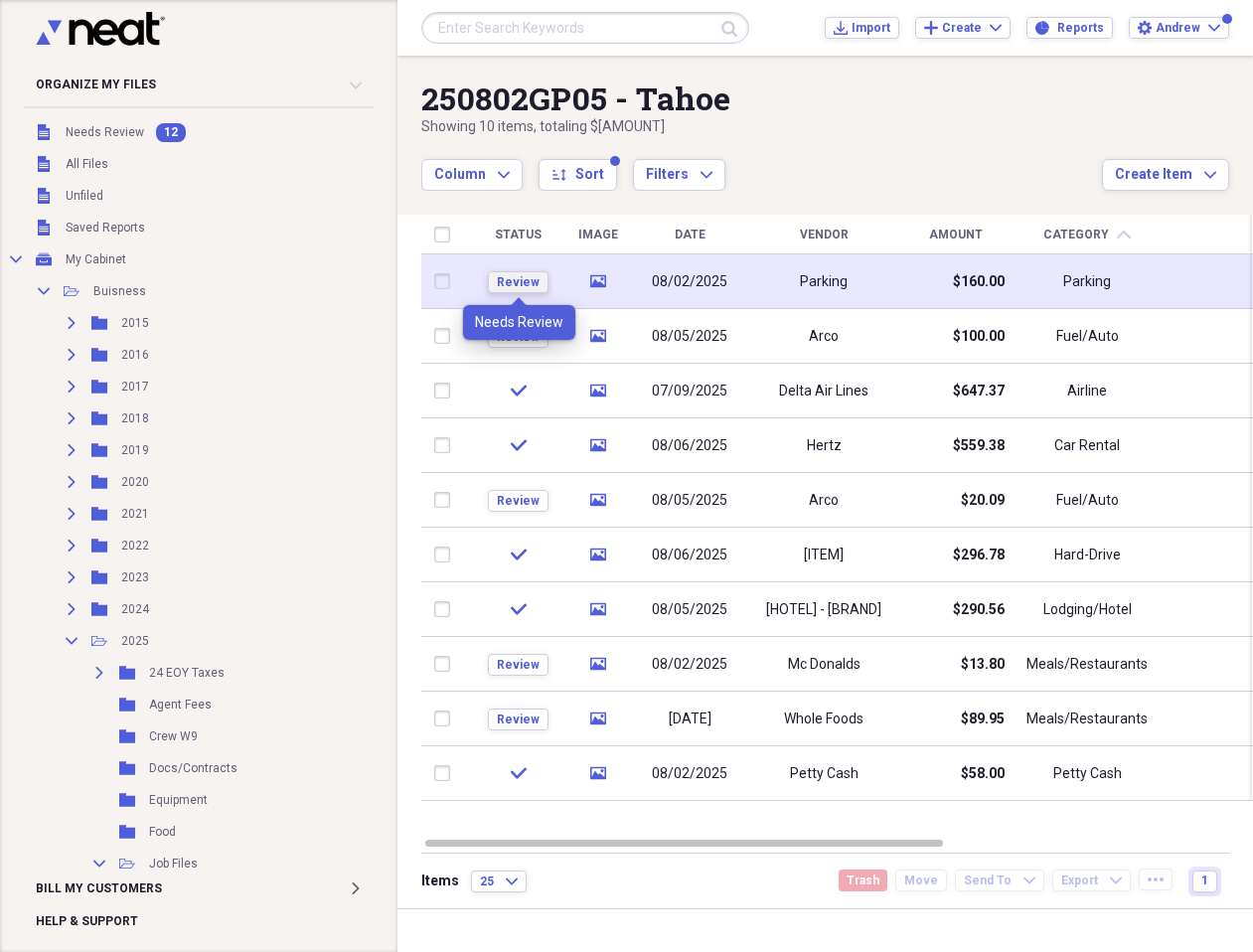 click on "Review" at bounding box center (518, 282) 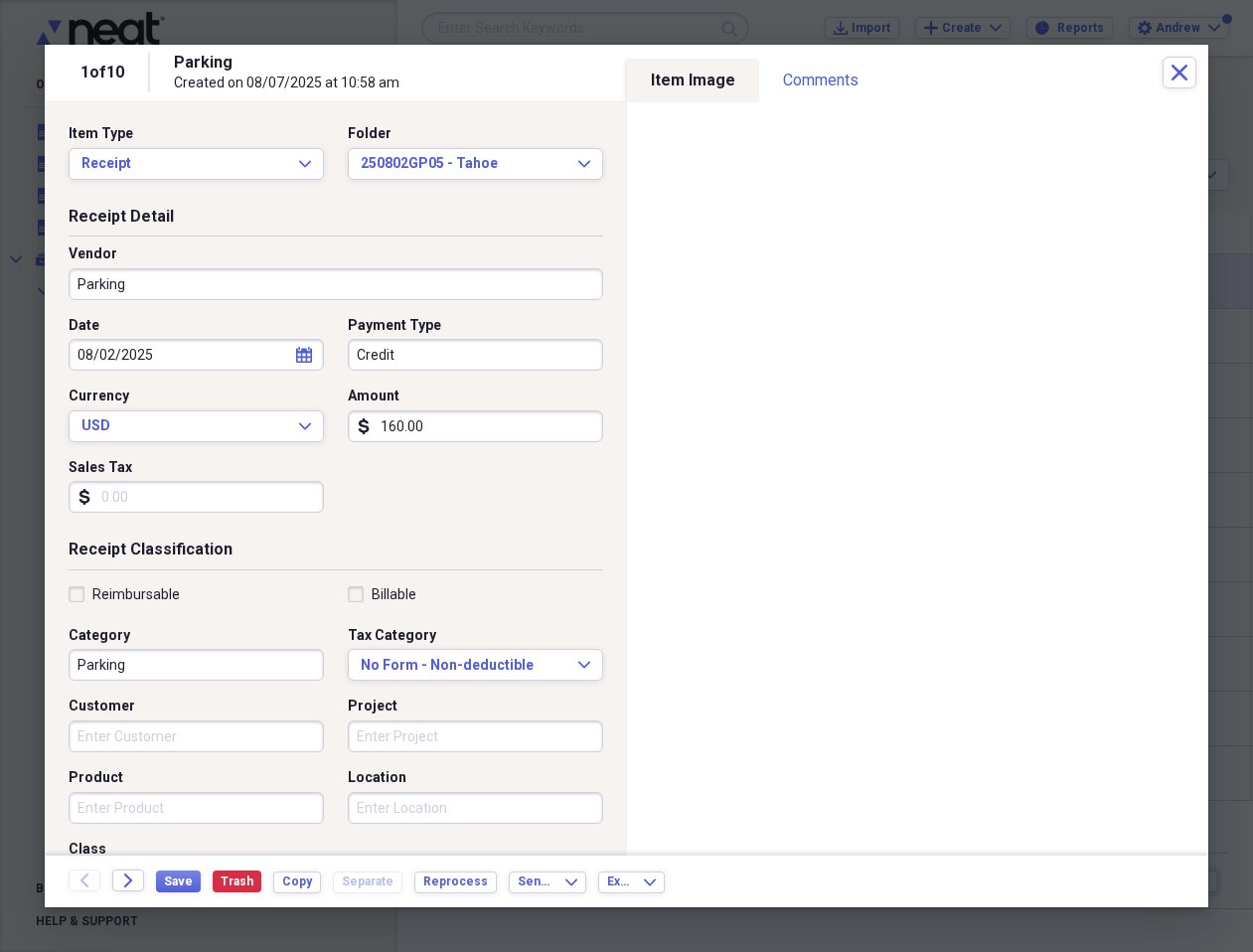 click on "Parking" at bounding box center (336, 284) 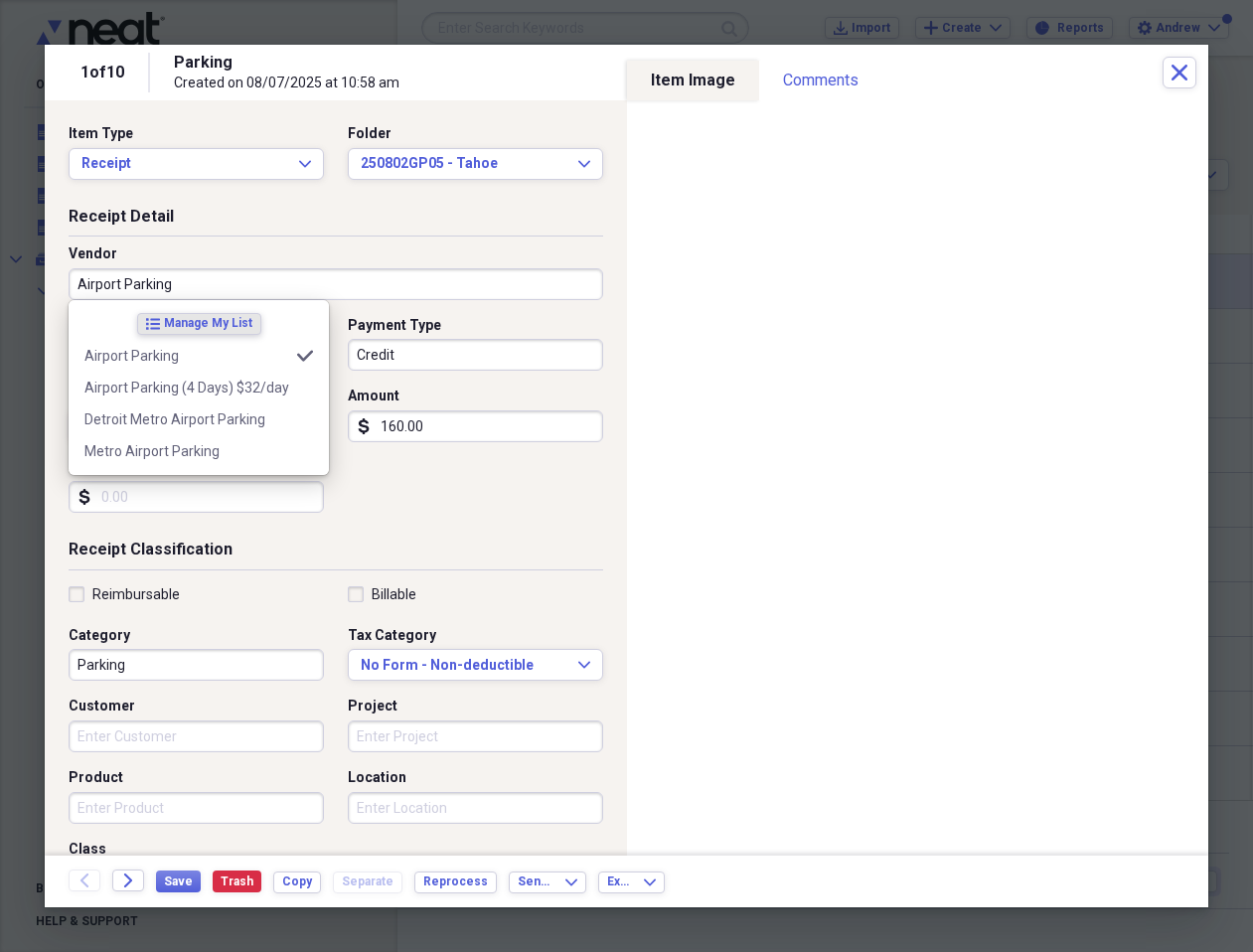 type on "Airport Parking" 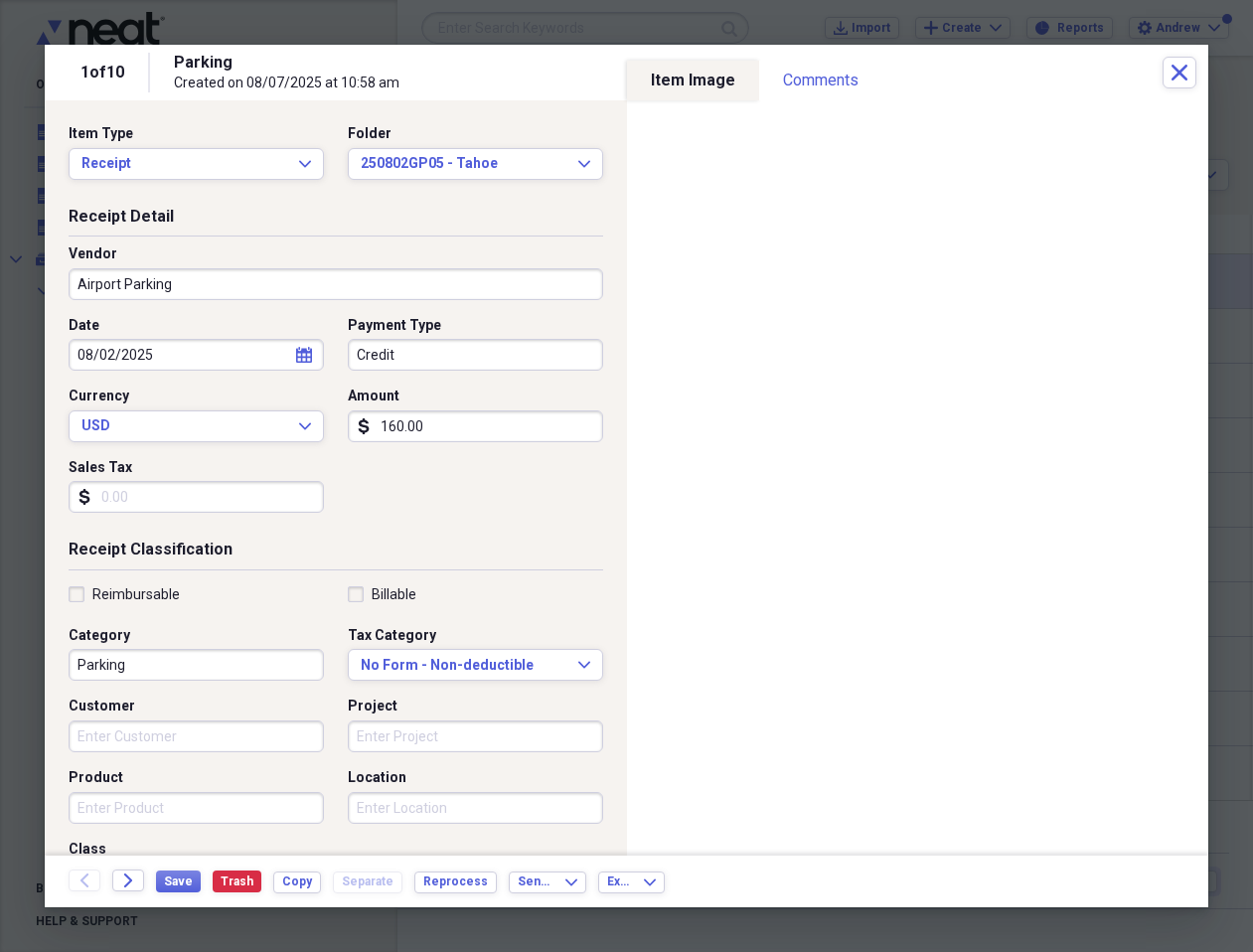 click on "Date 08/02/2025 calendar Calendar Payment Type Credit Currency USD Expand Amount dollar-sign 160.00 Sales Tax dollar-sign" at bounding box center (336, 422) 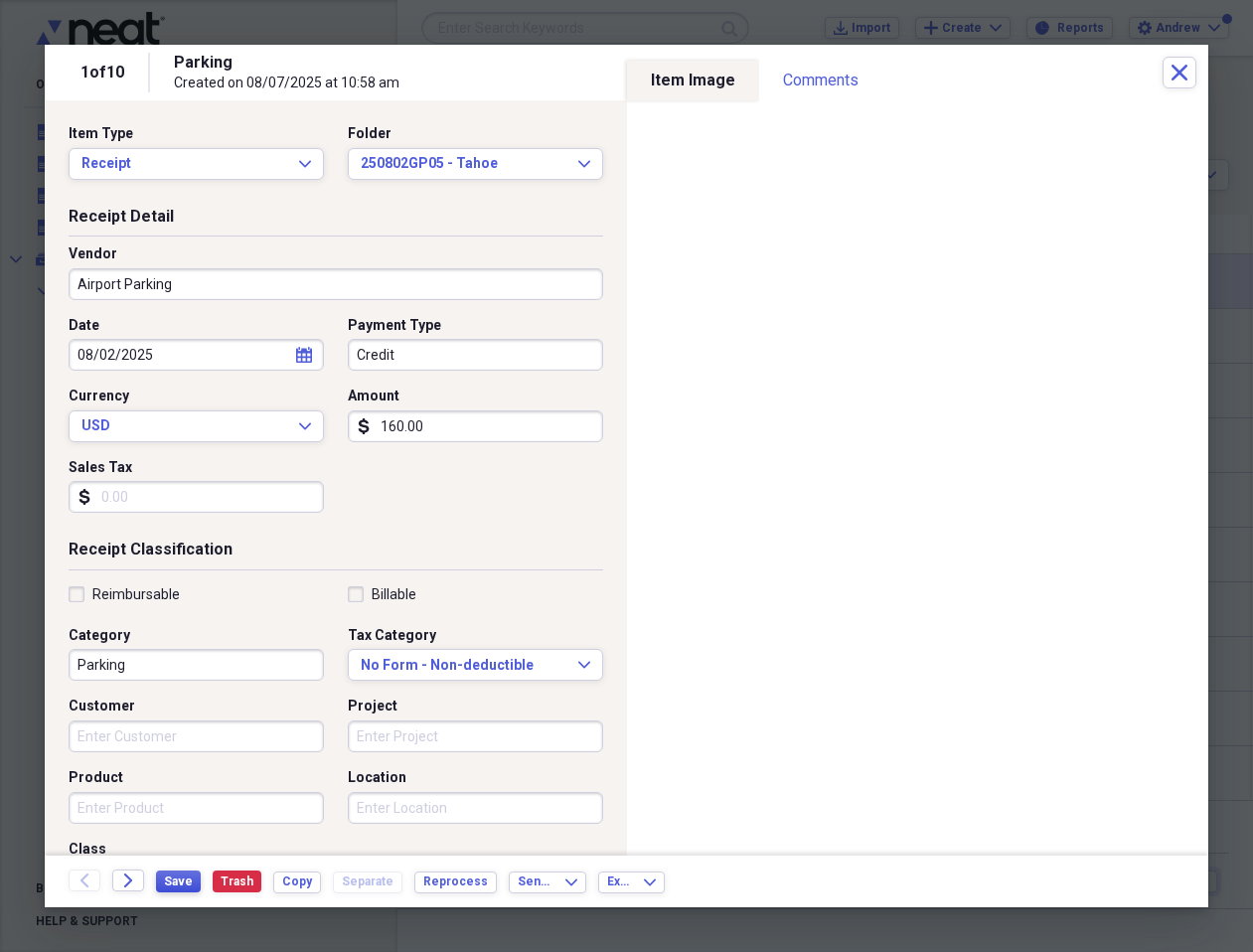 click on "Save" at bounding box center (178, 881) 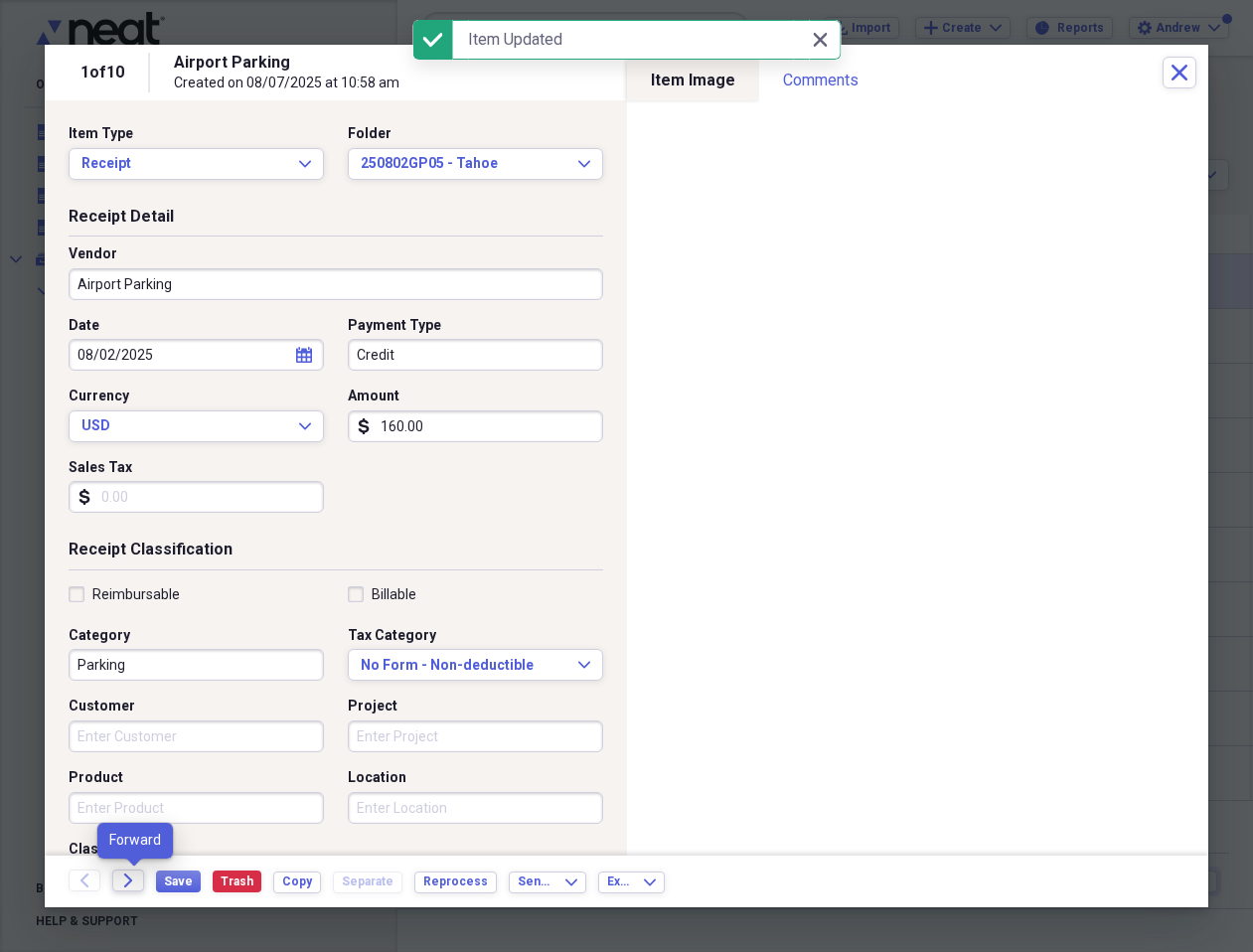 click on "Forward" 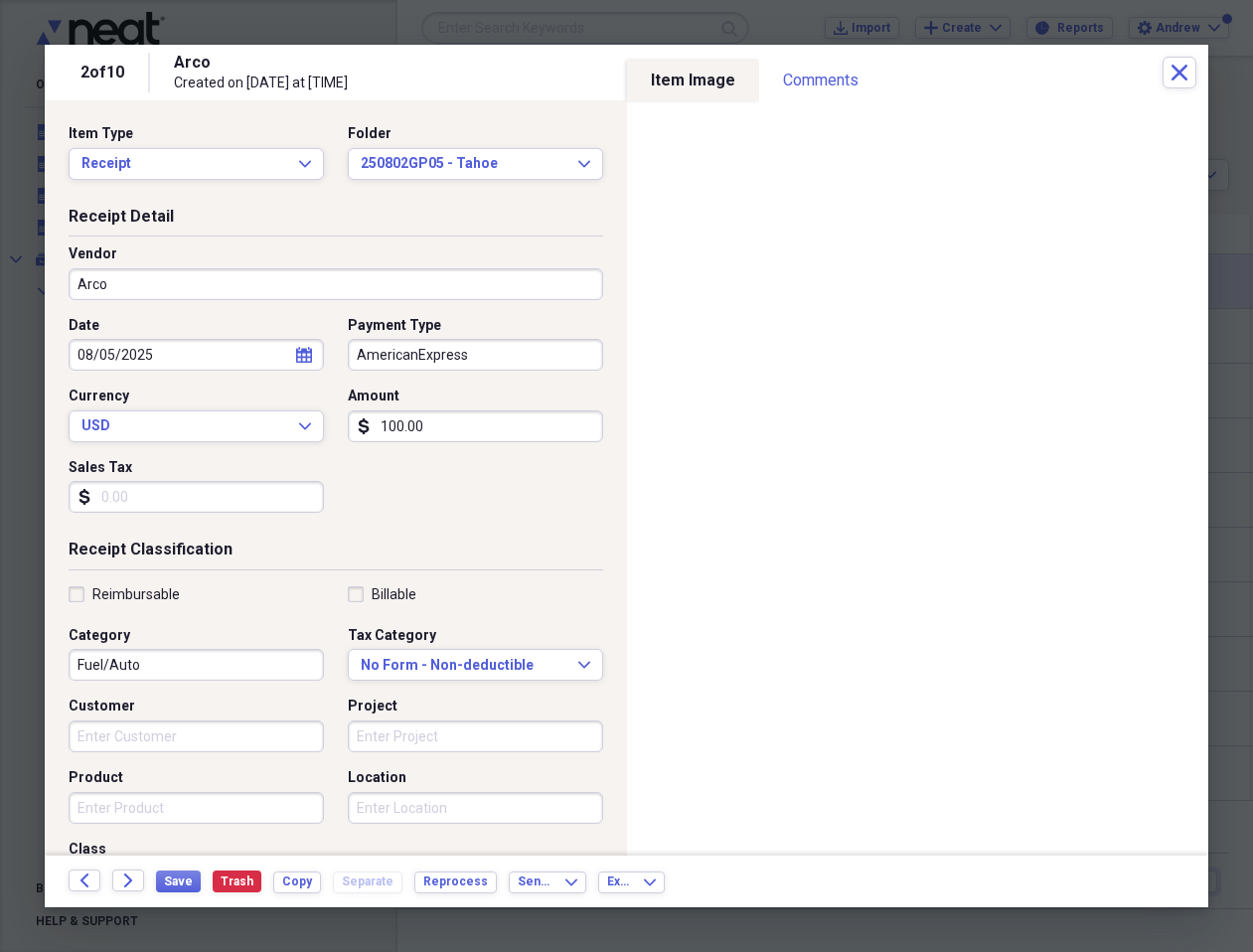 click on "Arco" at bounding box center [336, 284] 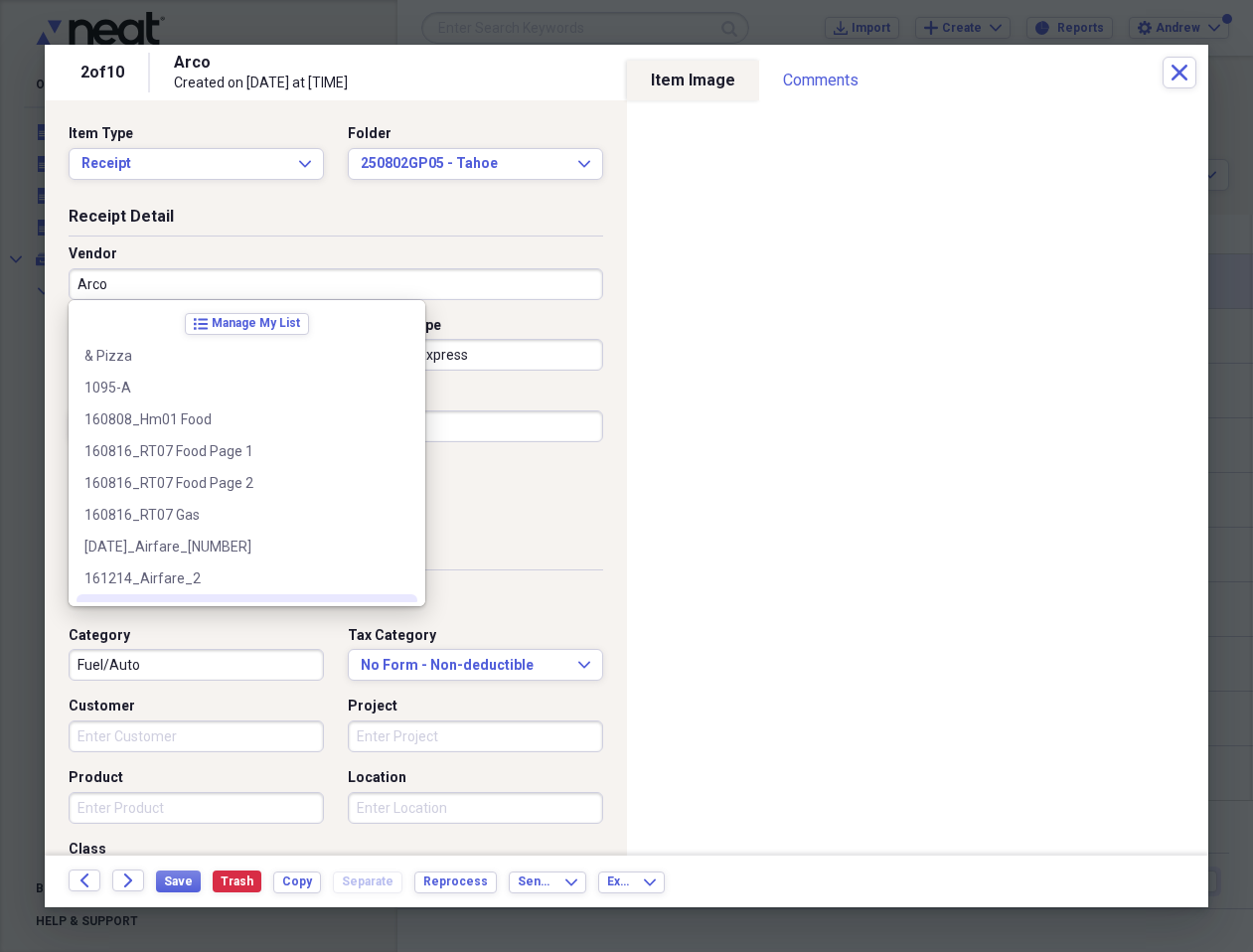 click on "Reimbursable Billable Category Fuel/Auto Tax Category No Form - Non-deductible Expand Customer Project Product Location Class" at bounding box center [336, 744] 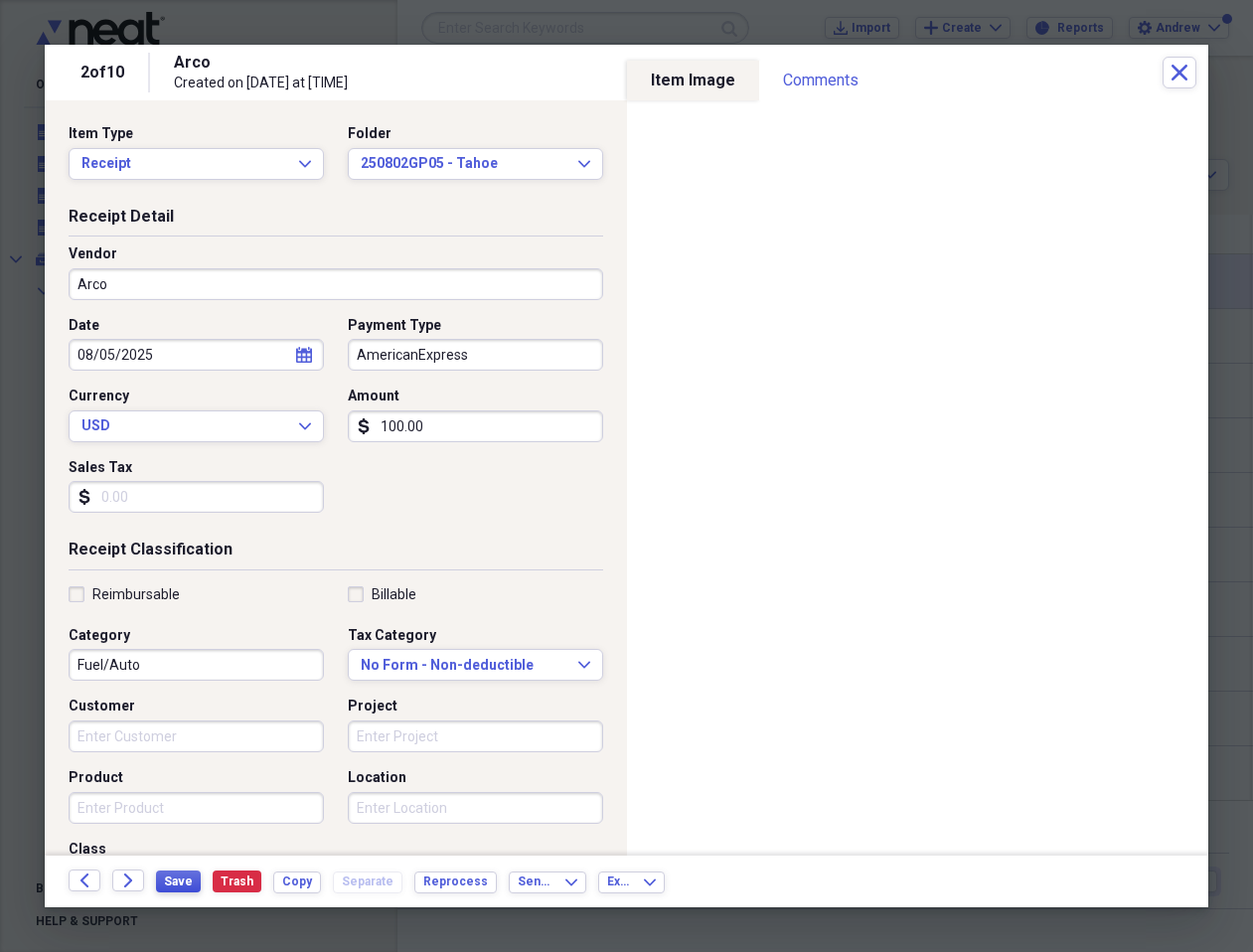 click on "Save" at bounding box center (178, 881) 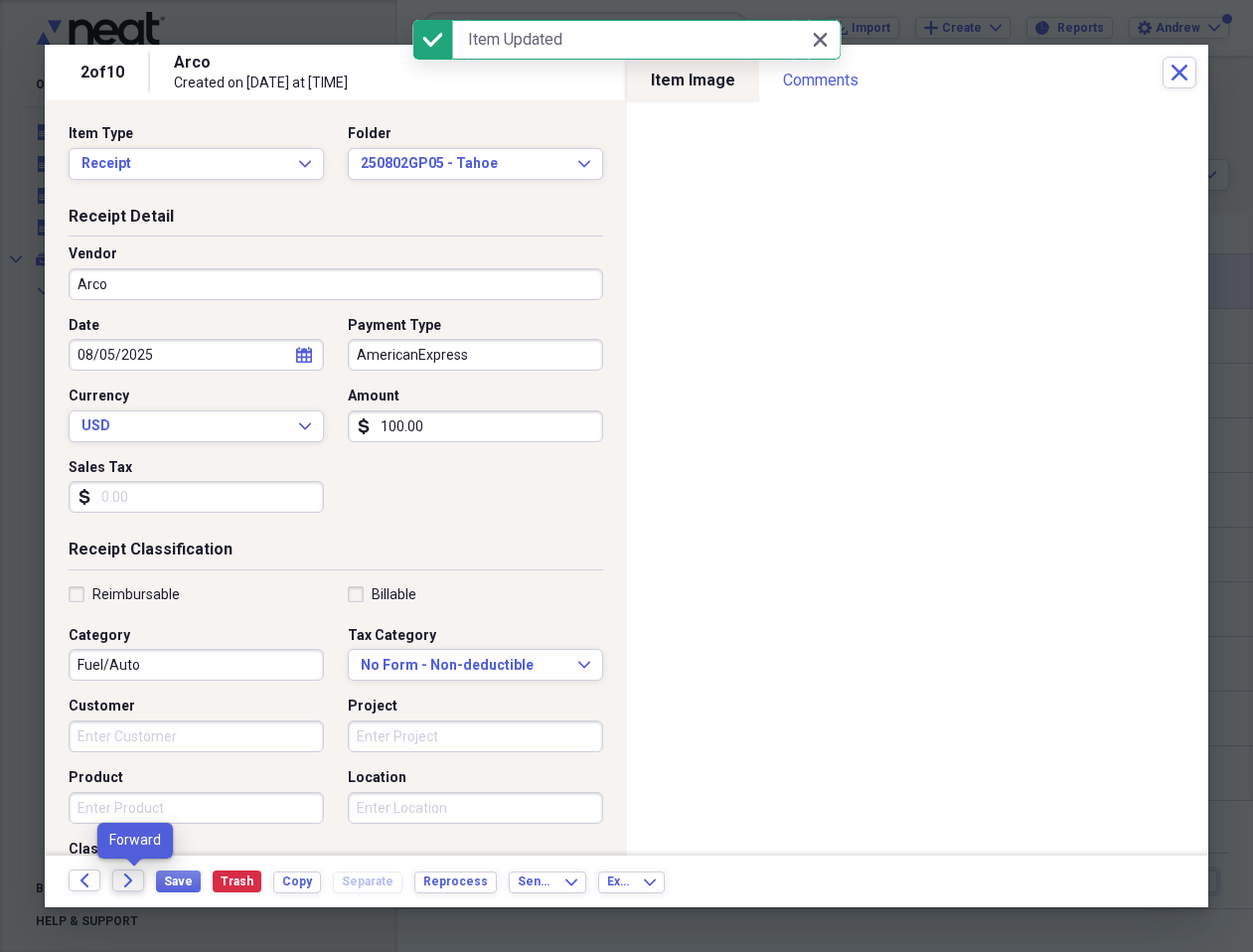 click on "Forward" 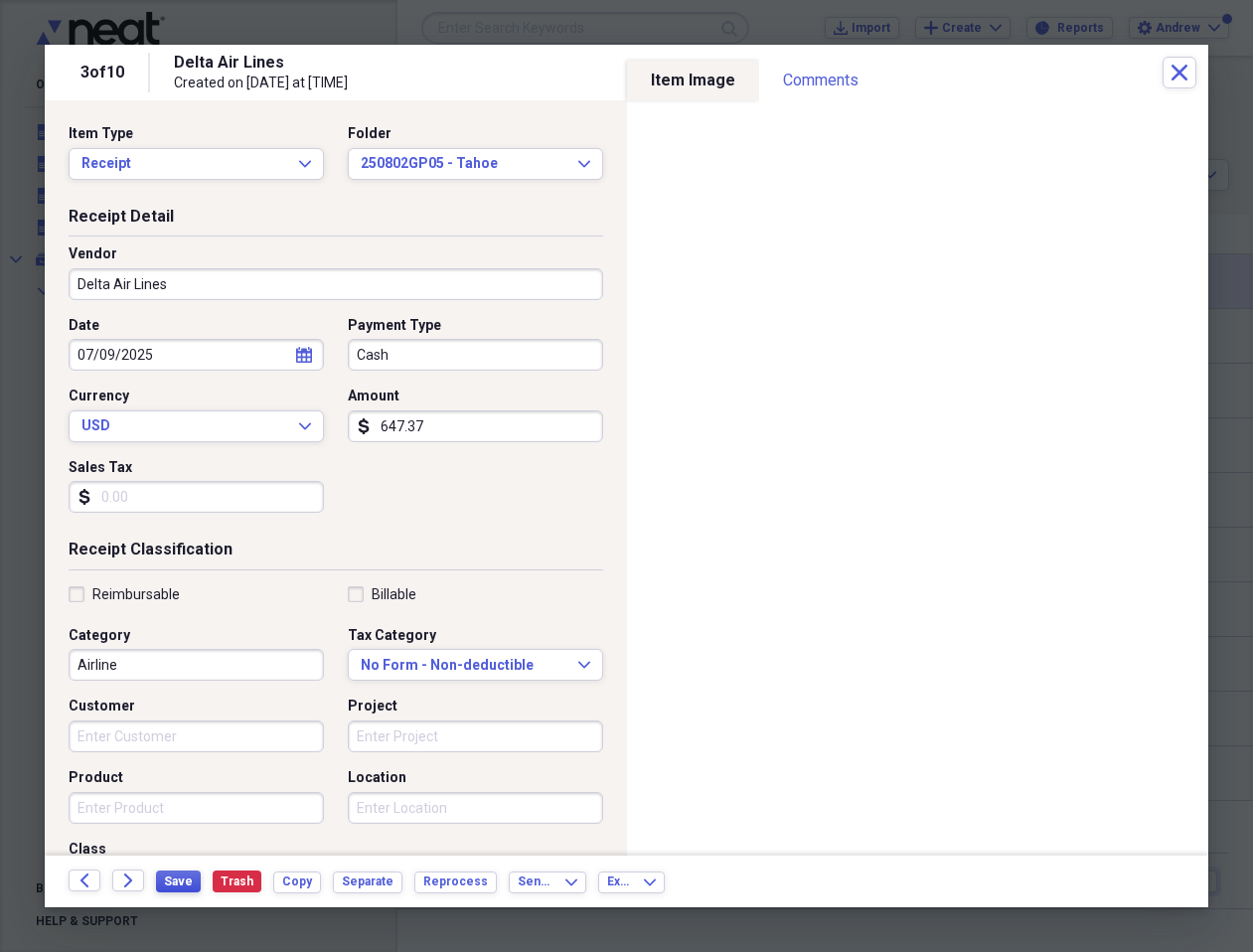 click on "Save" at bounding box center [178, 881] 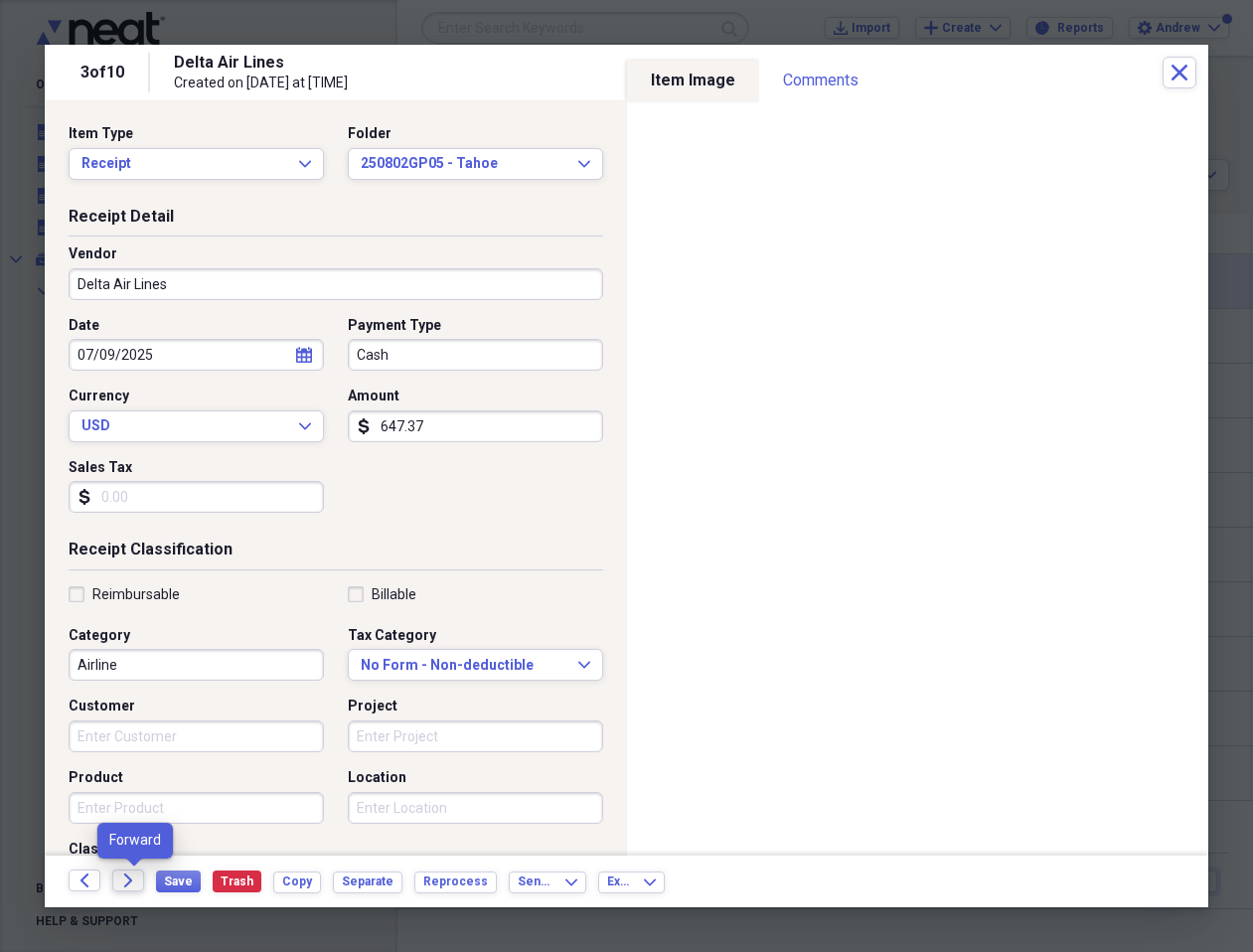 click on "Forward" 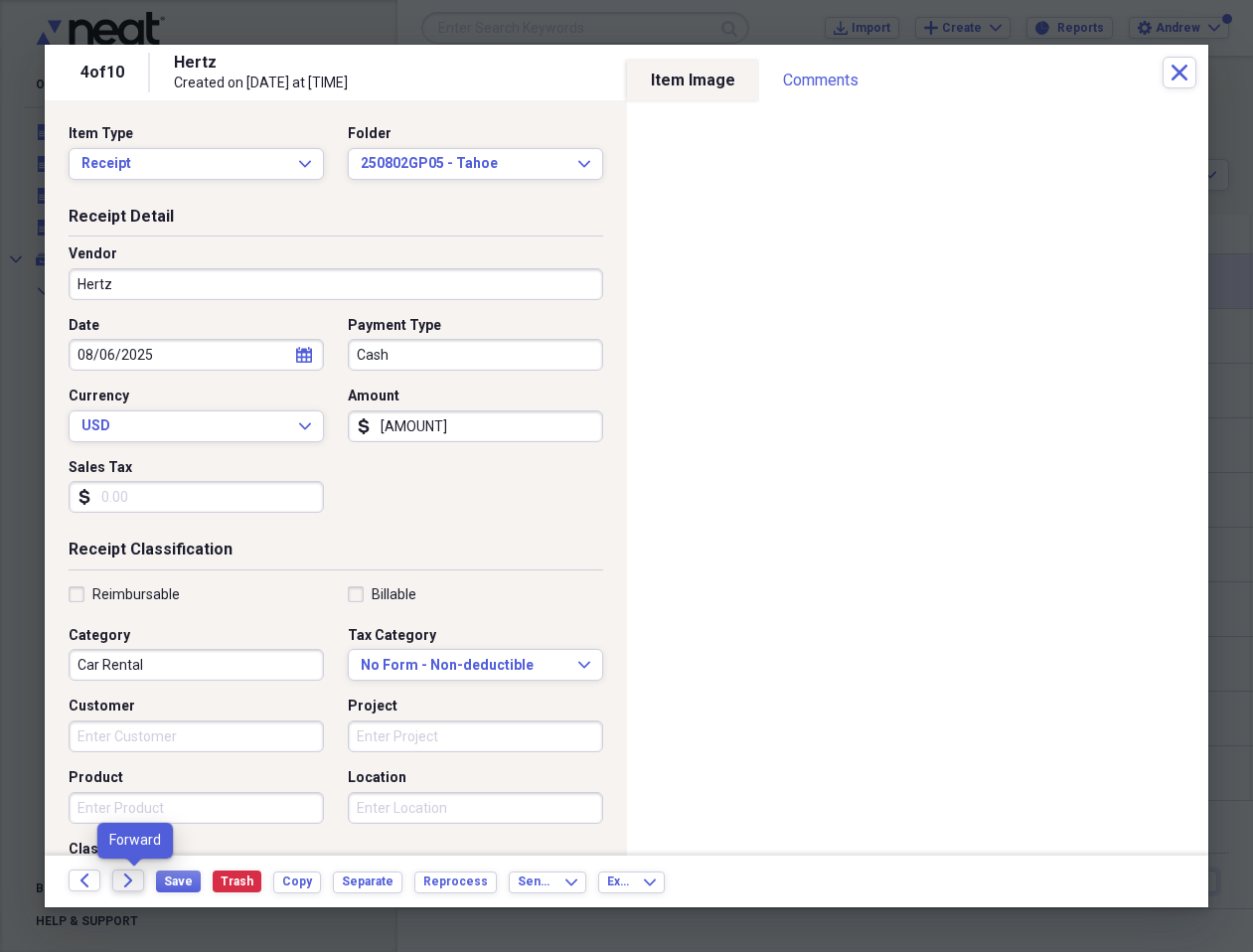 click on "Forward" at bounding box center (128, 880) 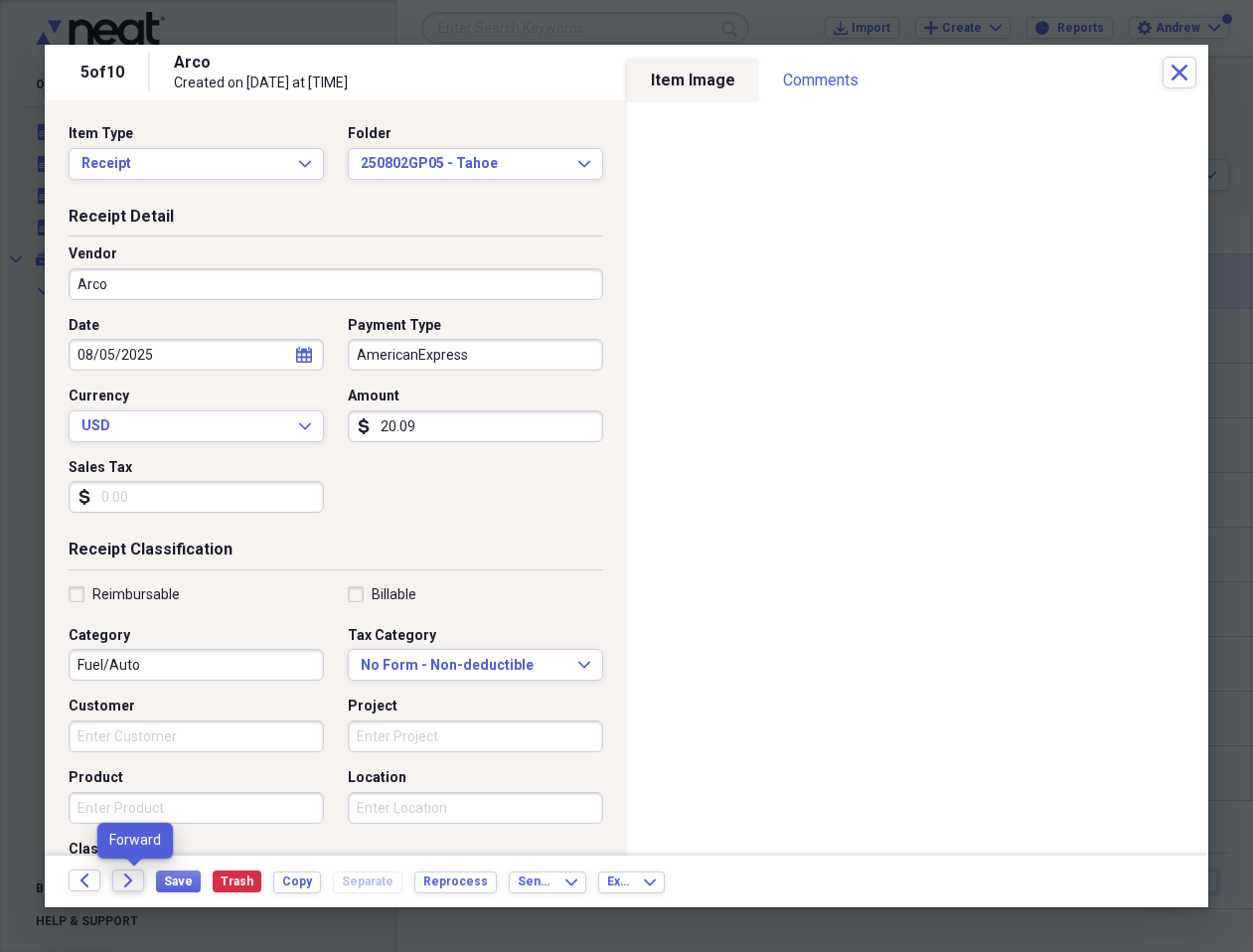 click on "Forward" at bounding box center [128, 880] 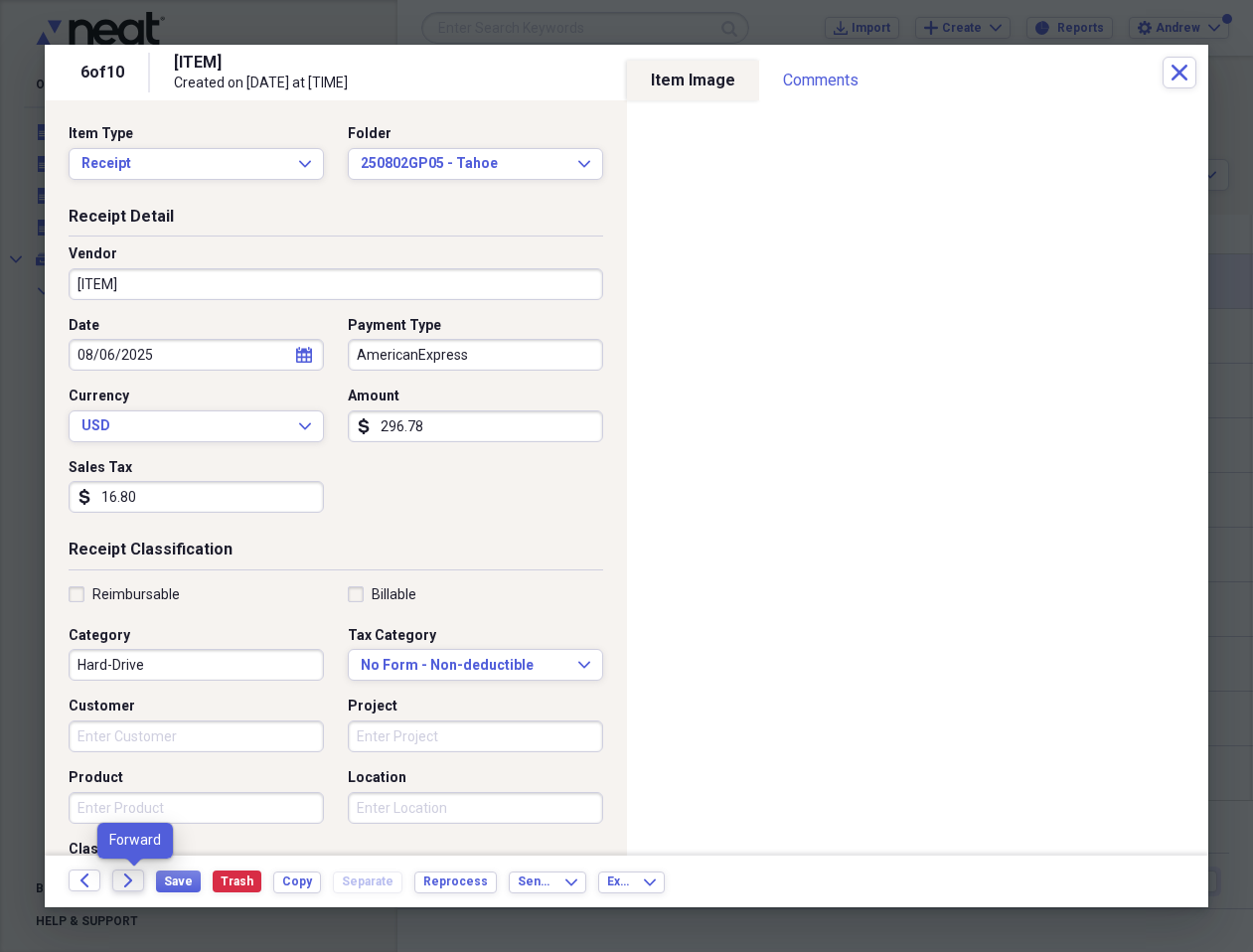 click on "Forward" at bounding box center [128, 880] 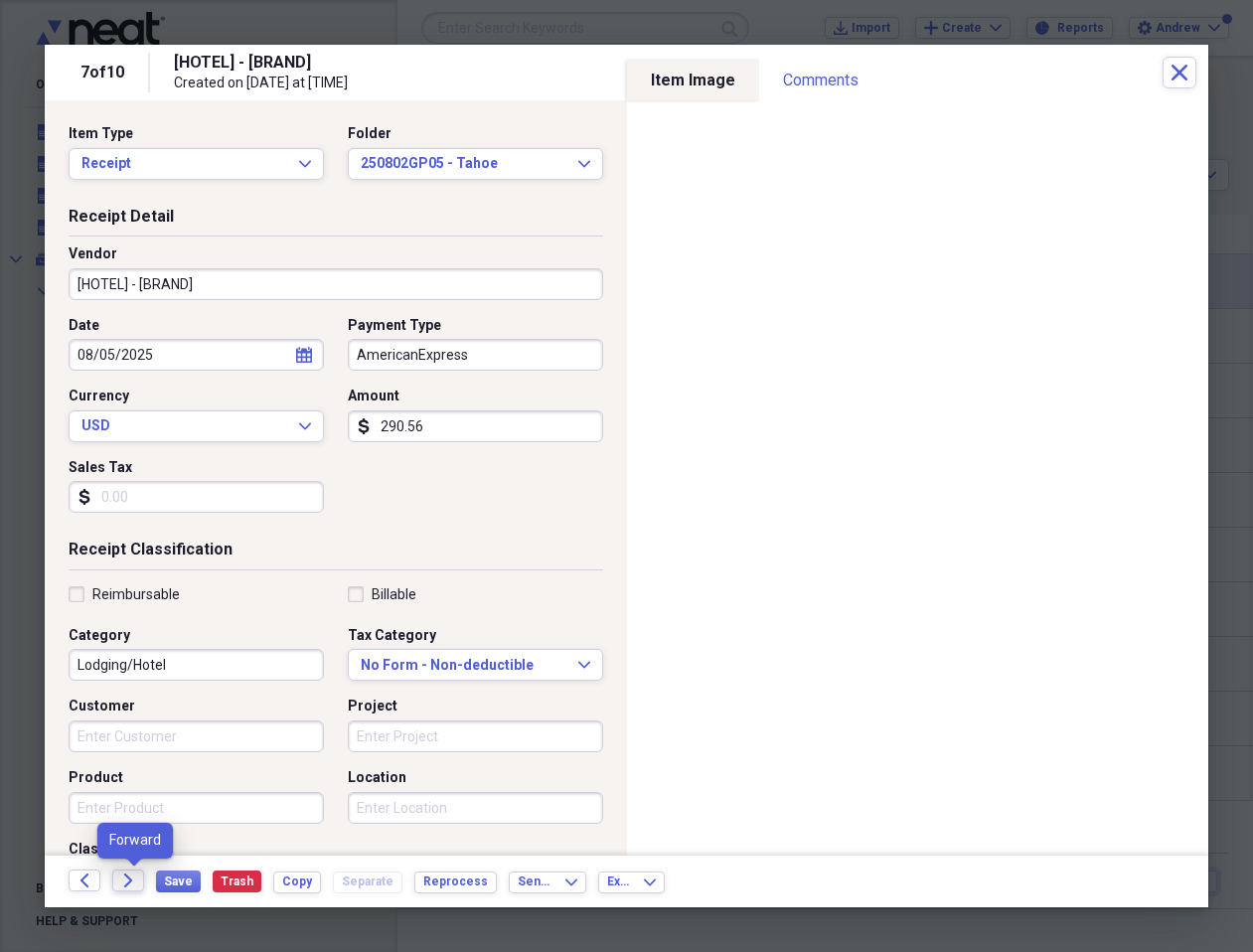 click on "Forward" at bounding box center (128, 880) 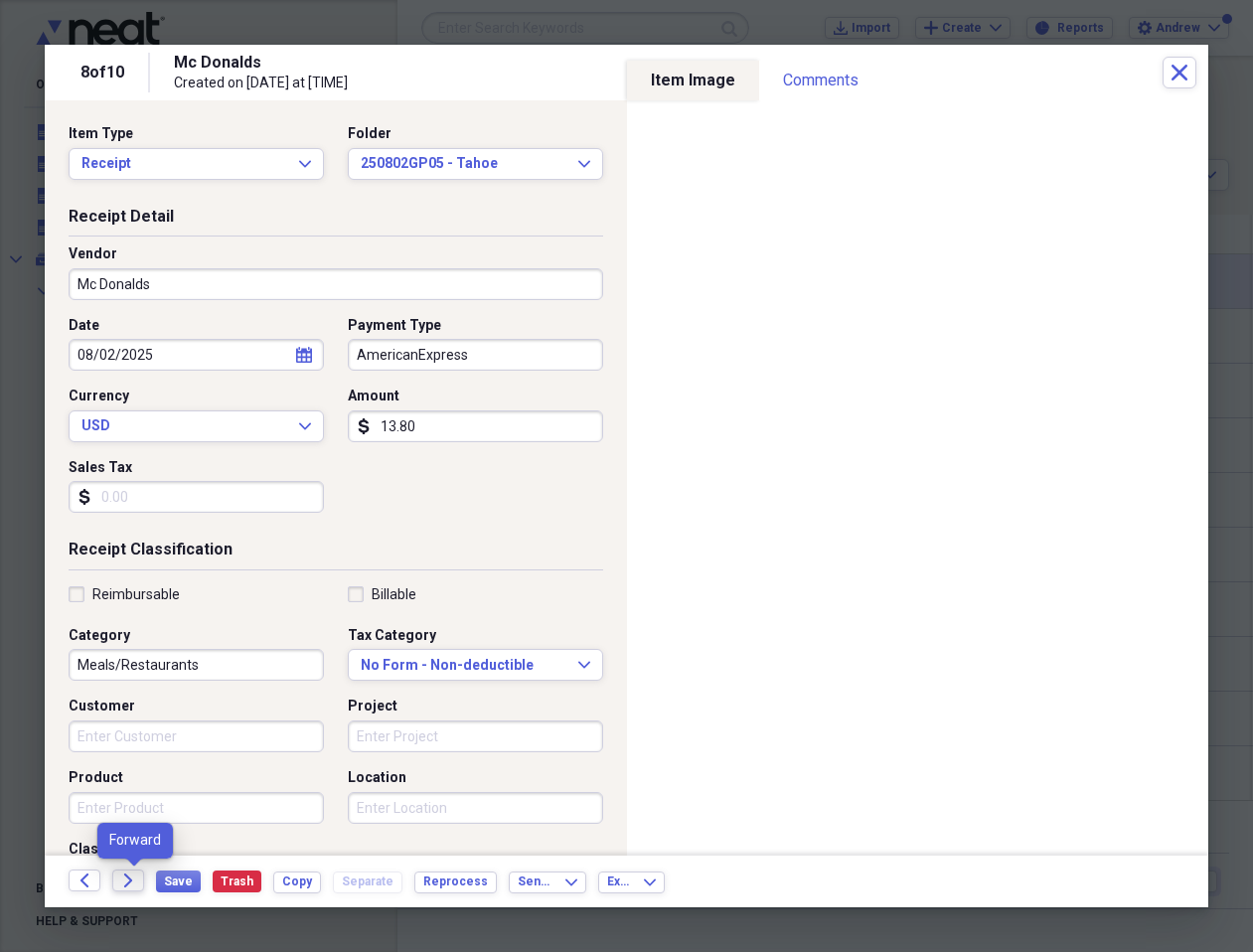 click on "Forward" 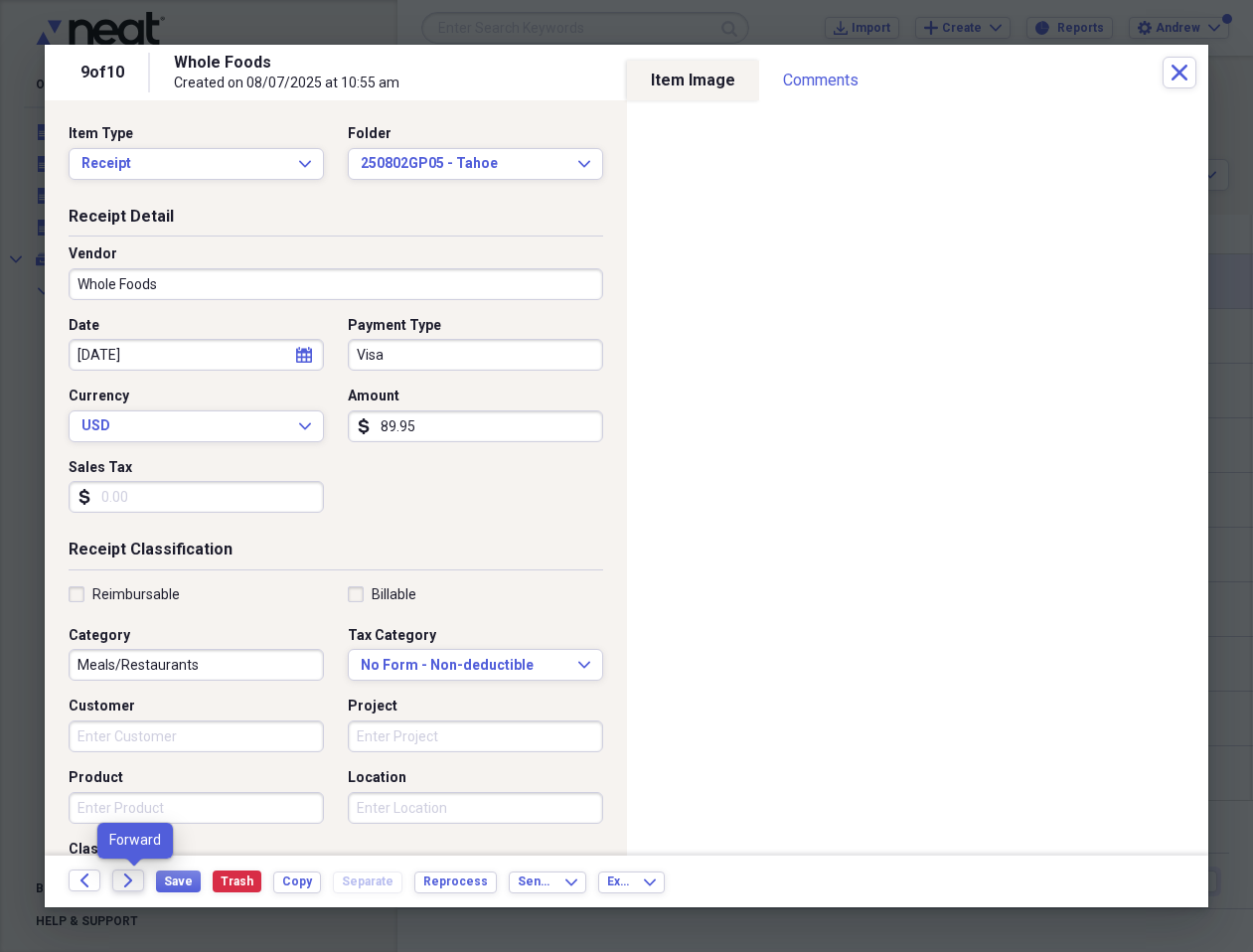 click on "Forward" 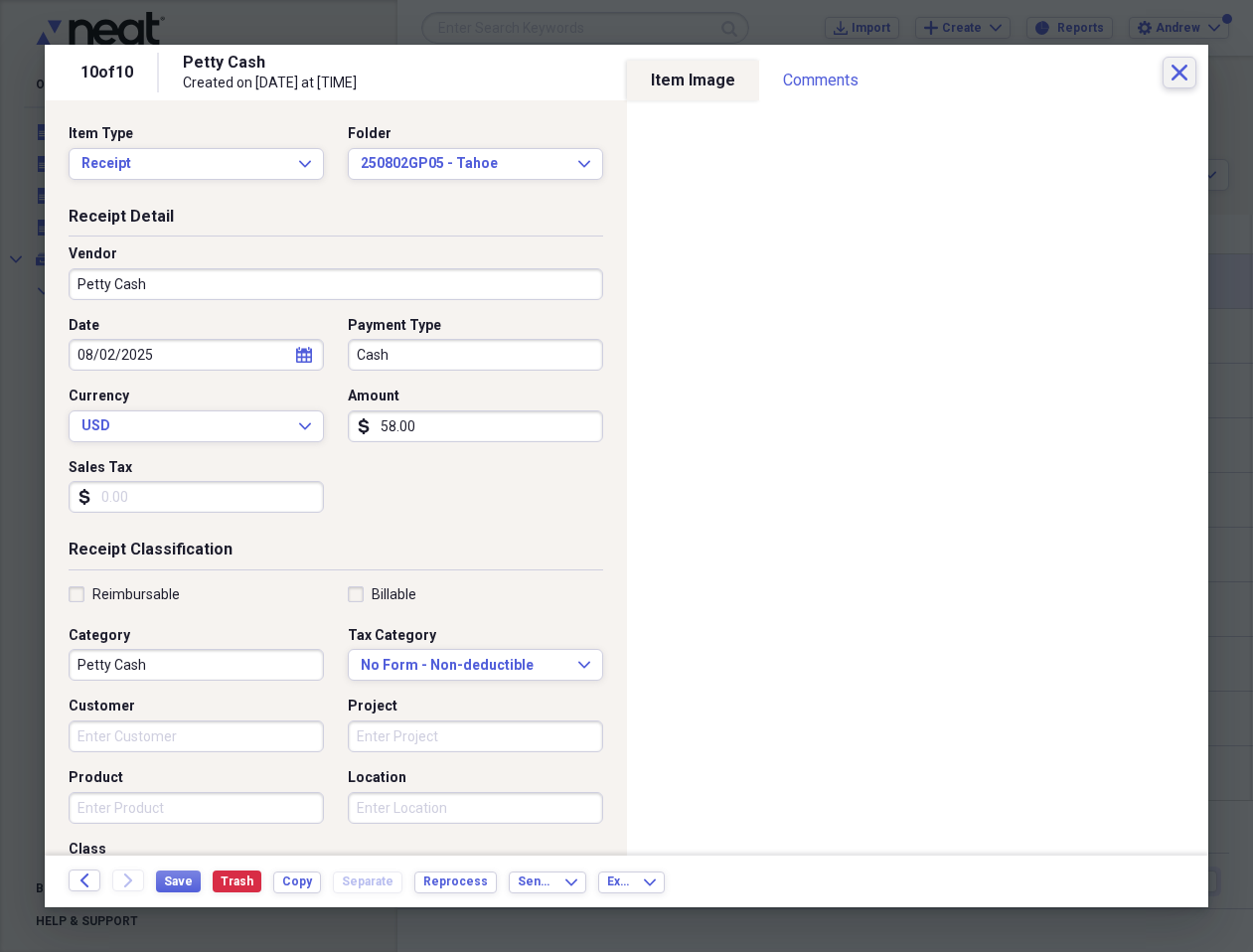 click on "Close" at bounding box center [1179, 73] 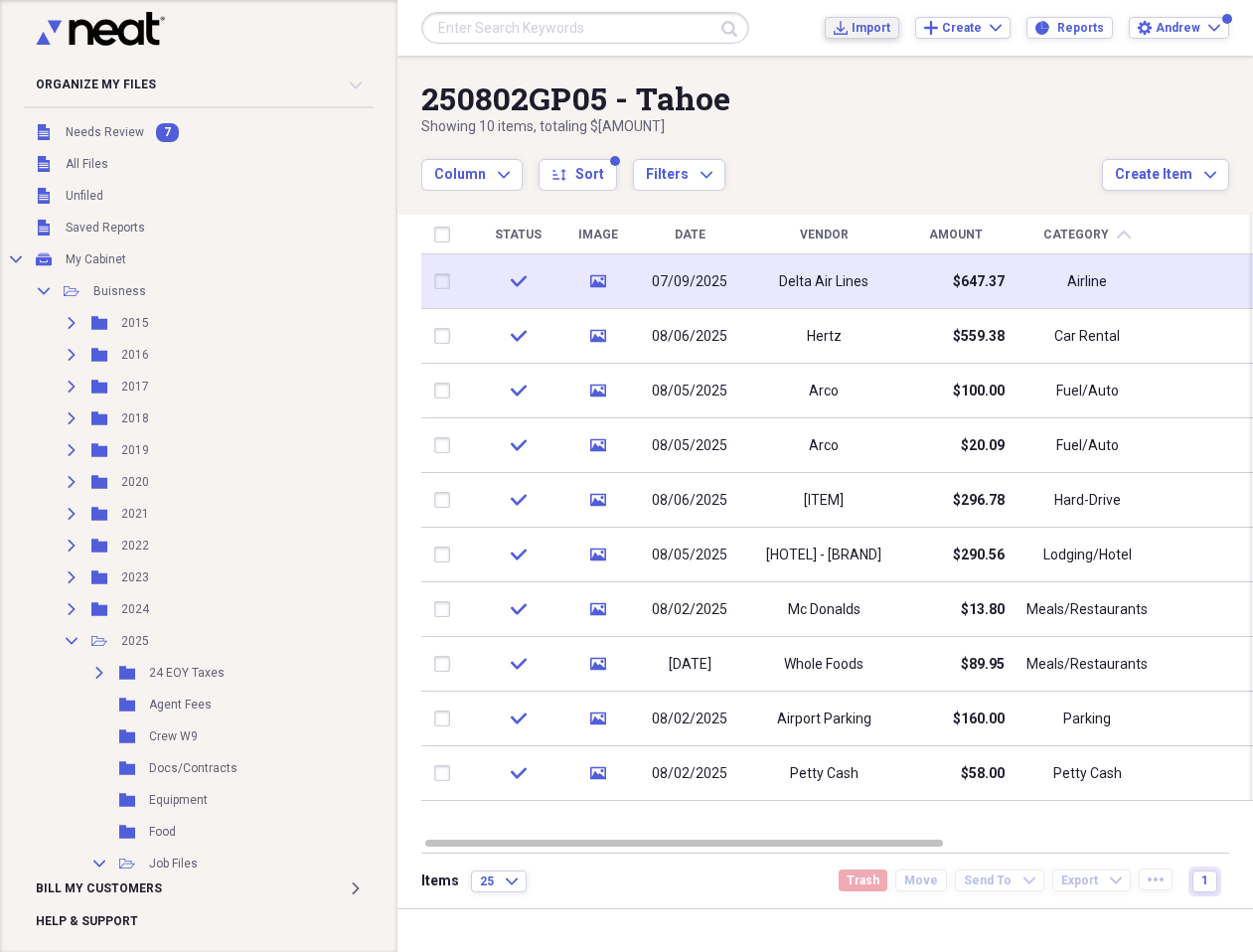 click on "Import" at bounding box center [870, 28] 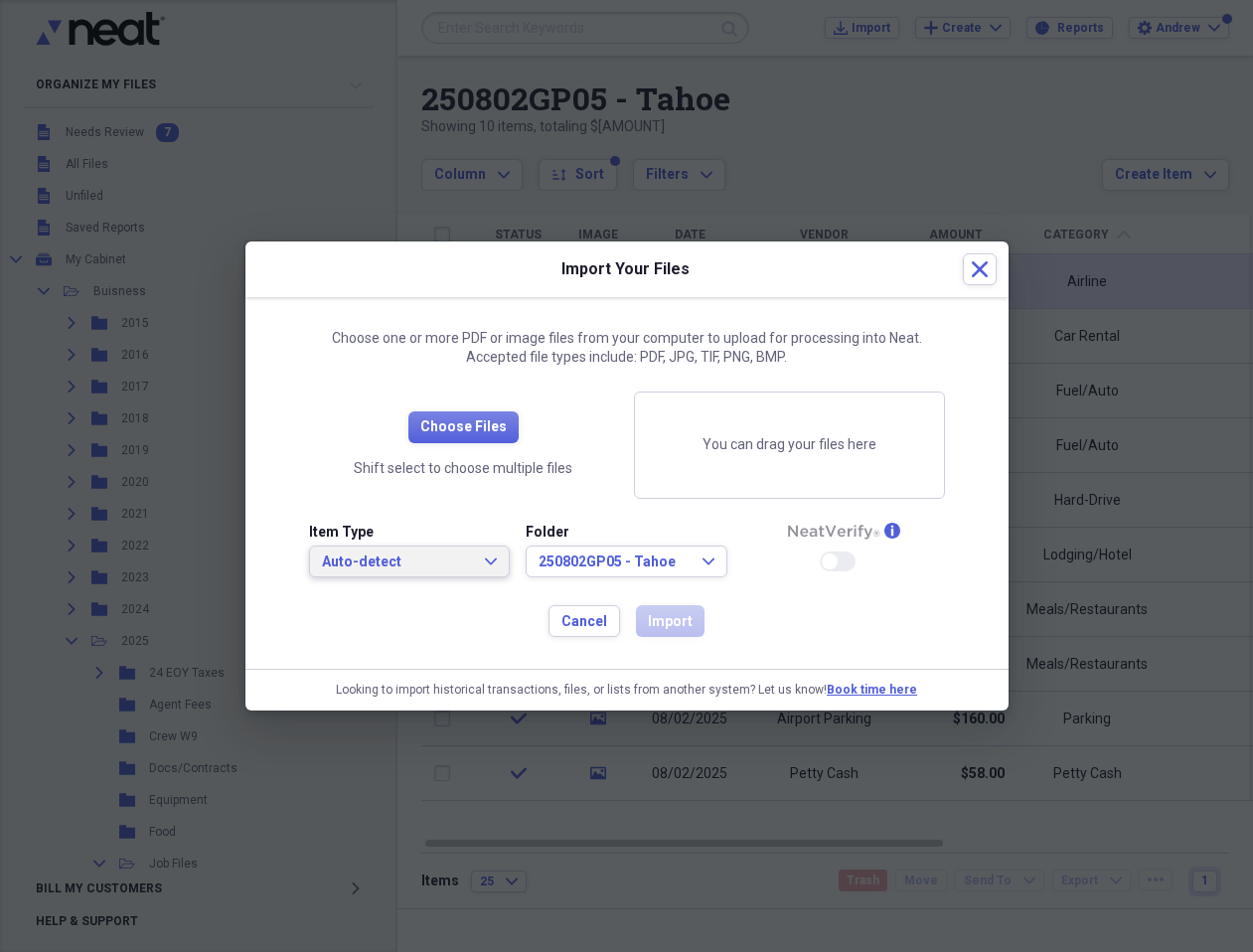 click on "Expand" 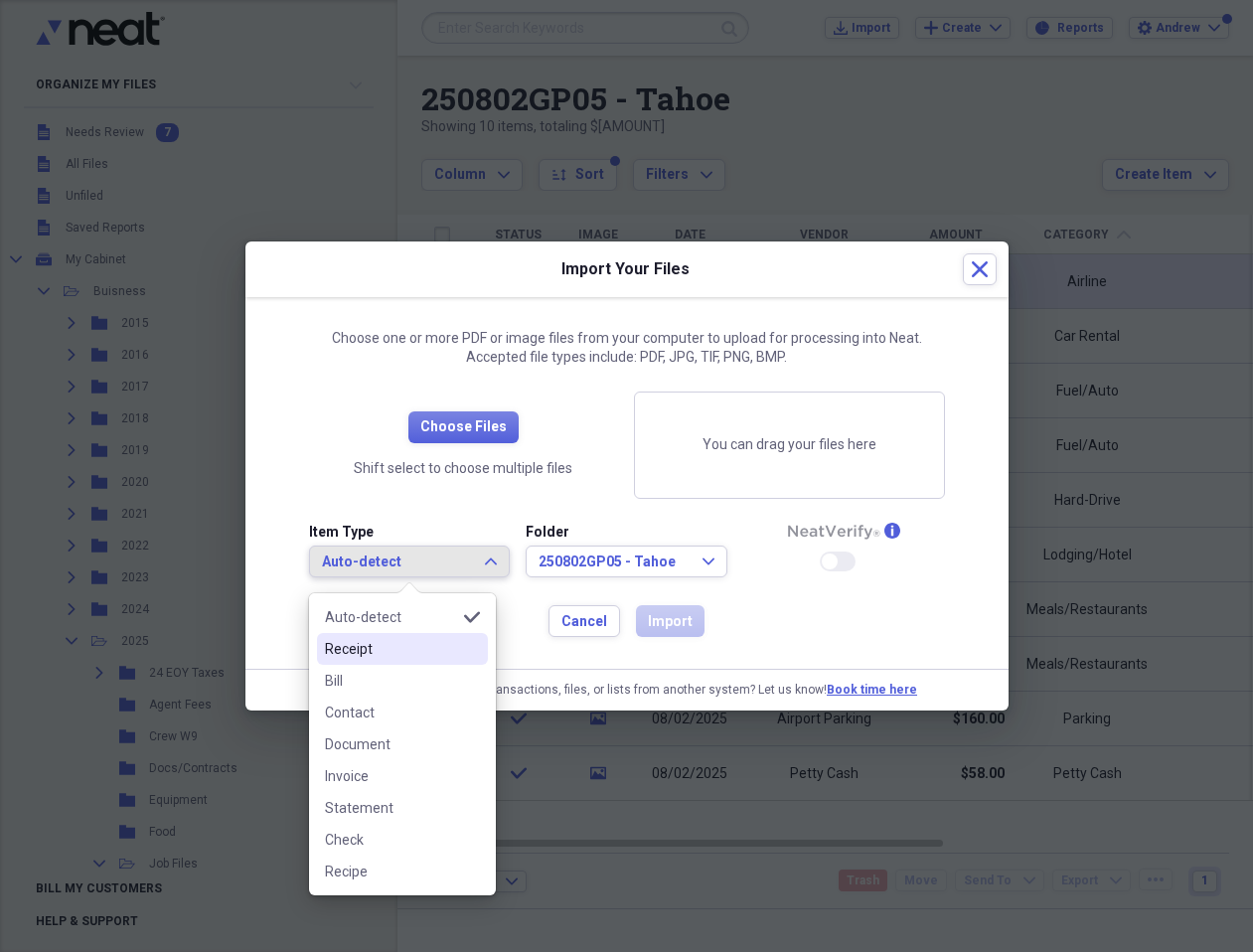 click on "Receipt" at bounding box center (391, 649) 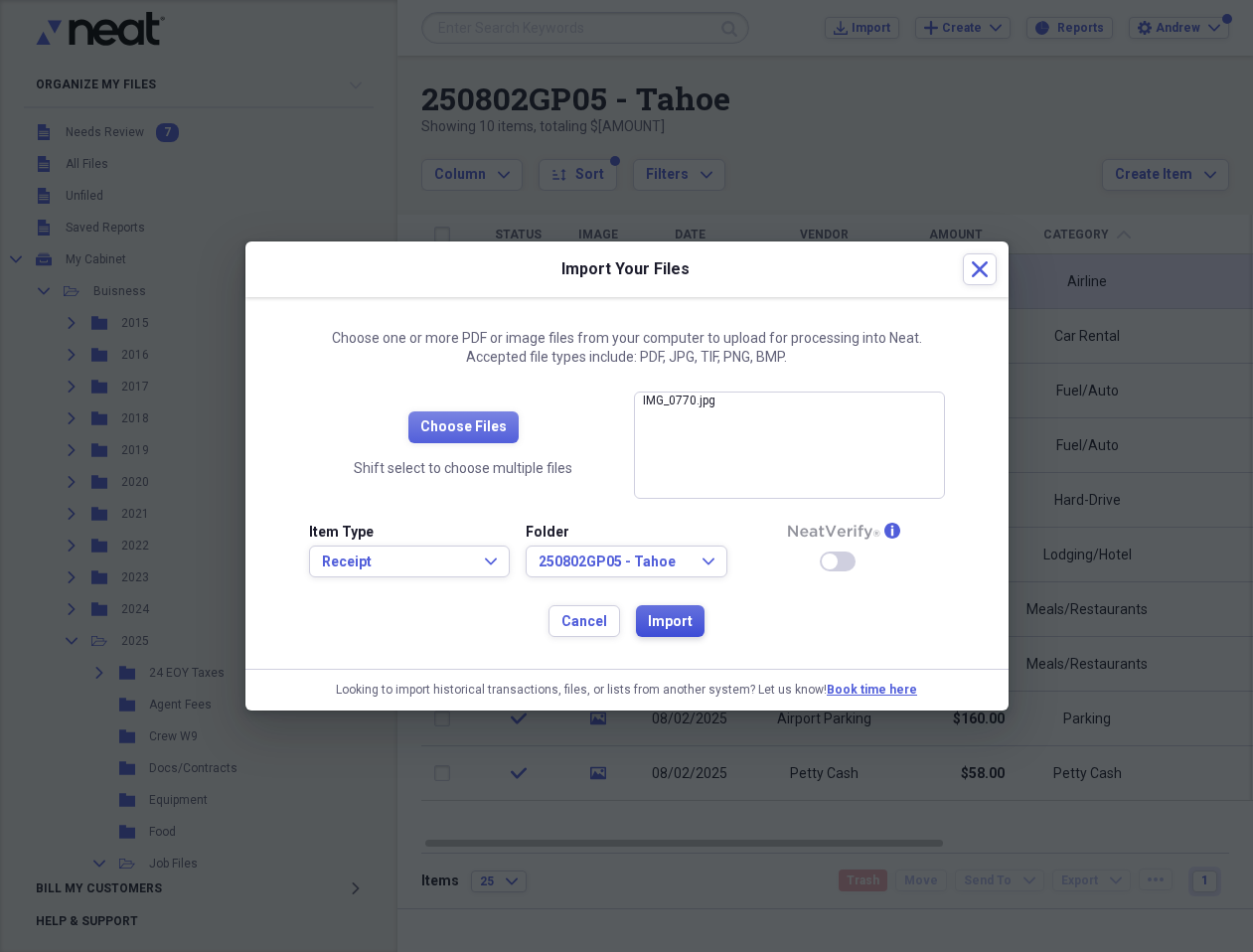 click on "Import" at bounding box center (670, 622) 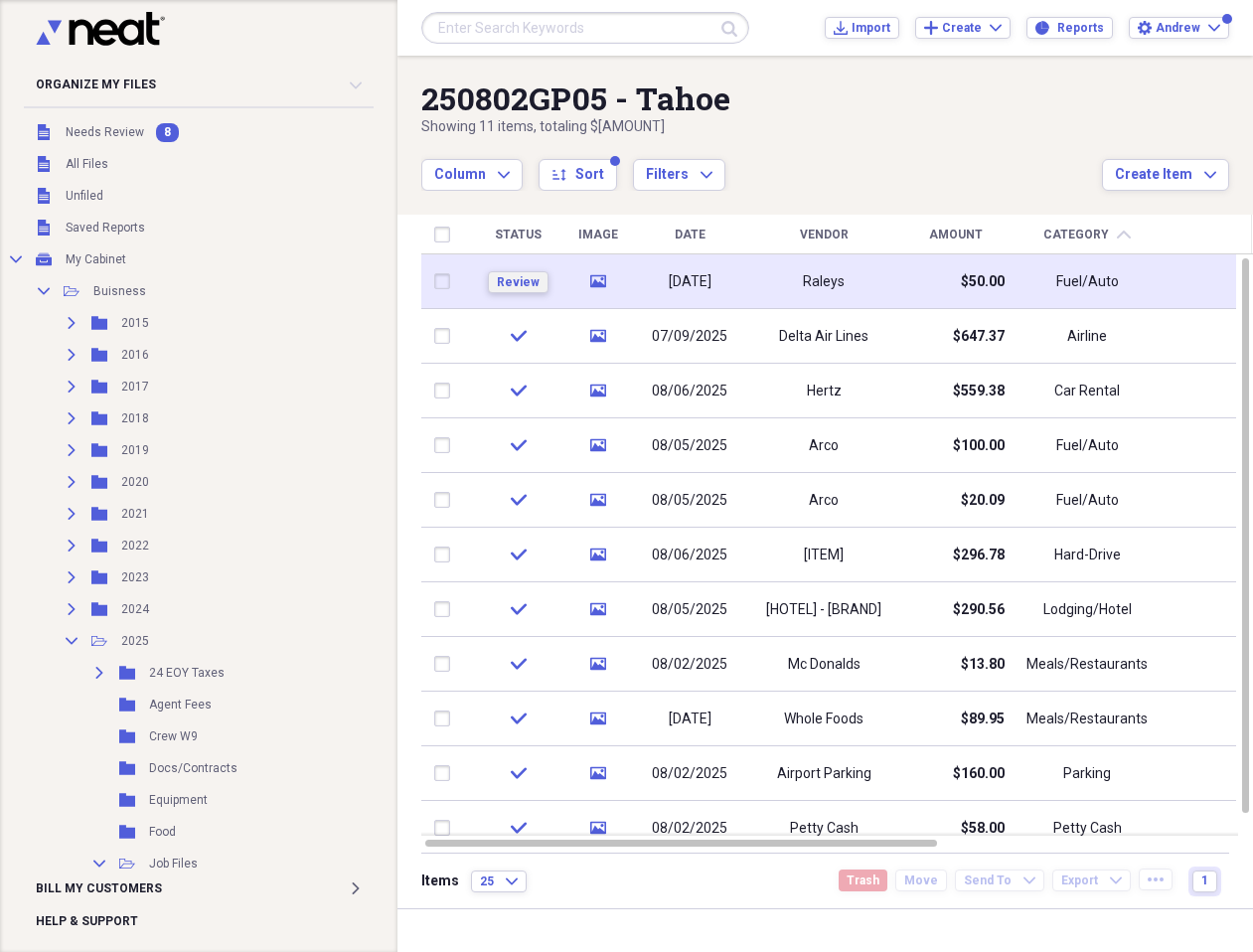 click on "Review" at bounding box center (518, 282) 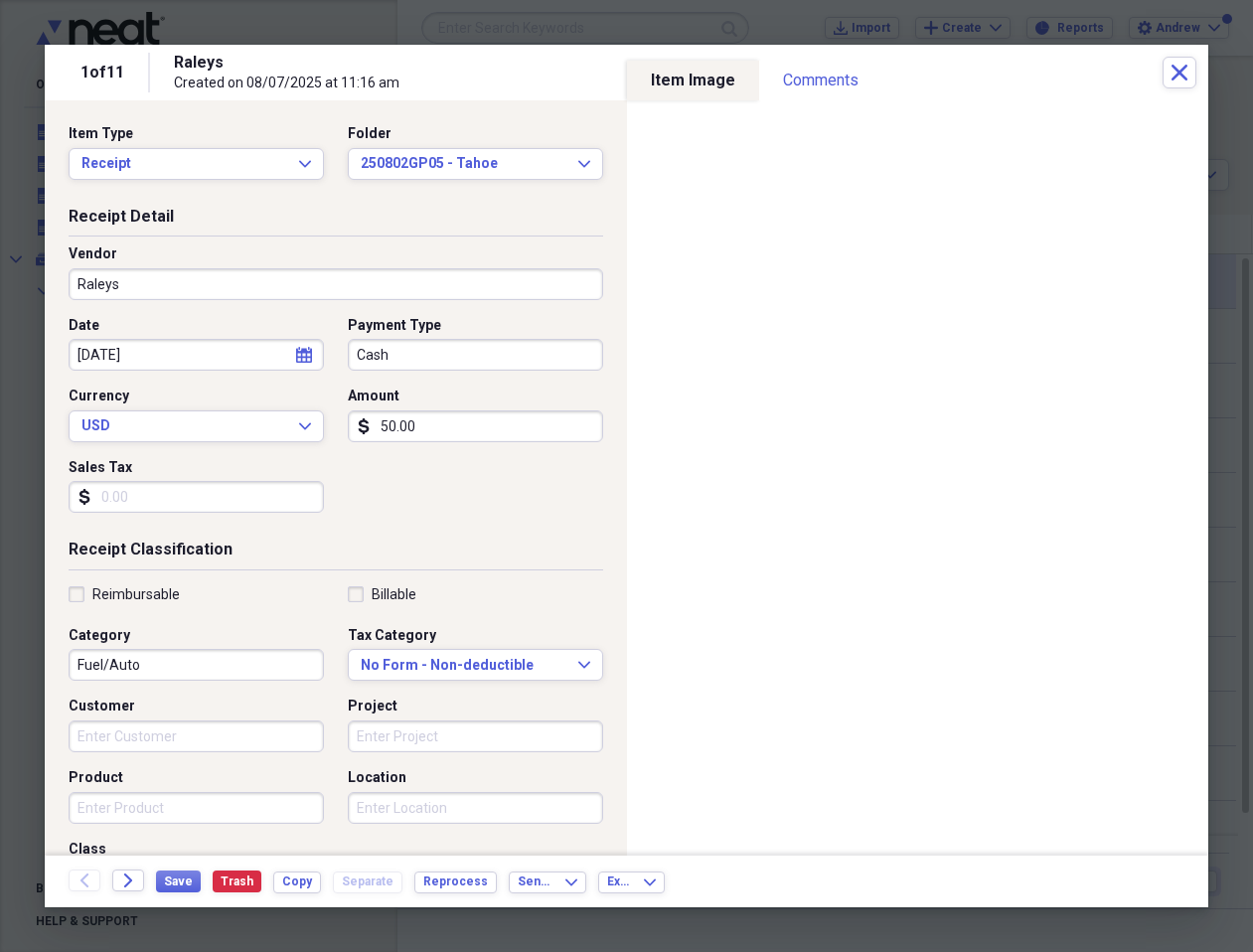 click on "Raleys" at bounding box center (336, 284) 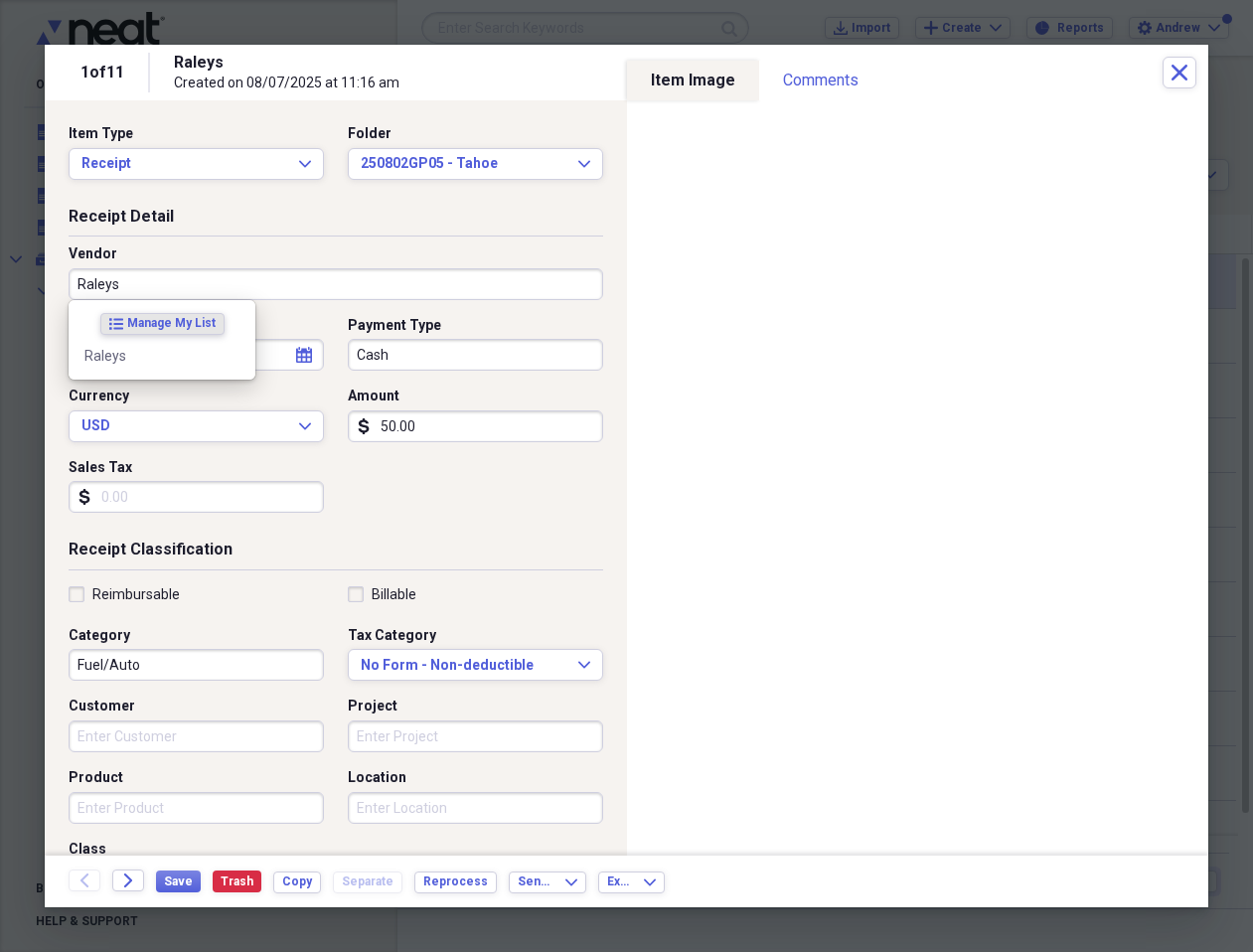 type on "Raleys" 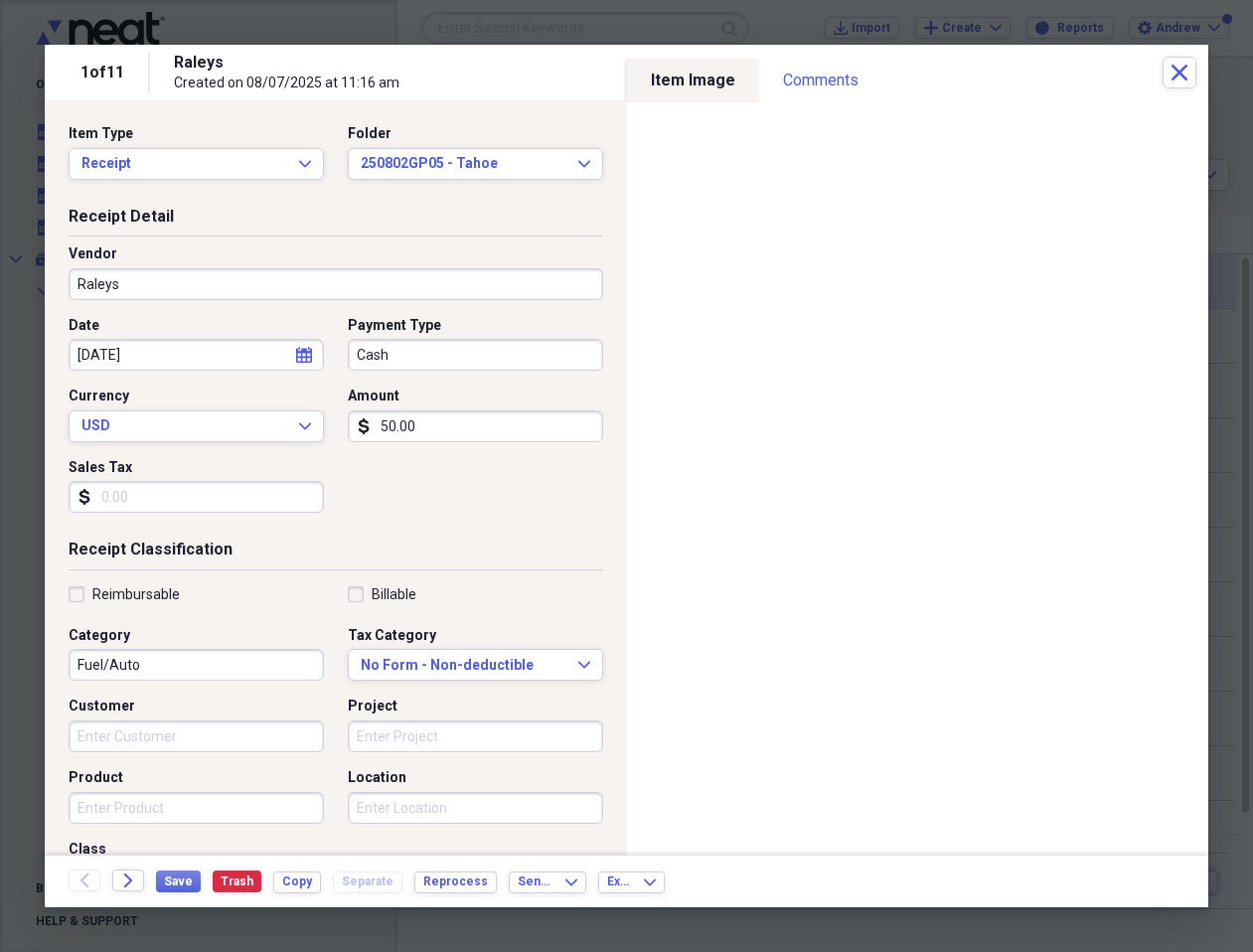 click on "50.00" at bounding box center [475, 426] 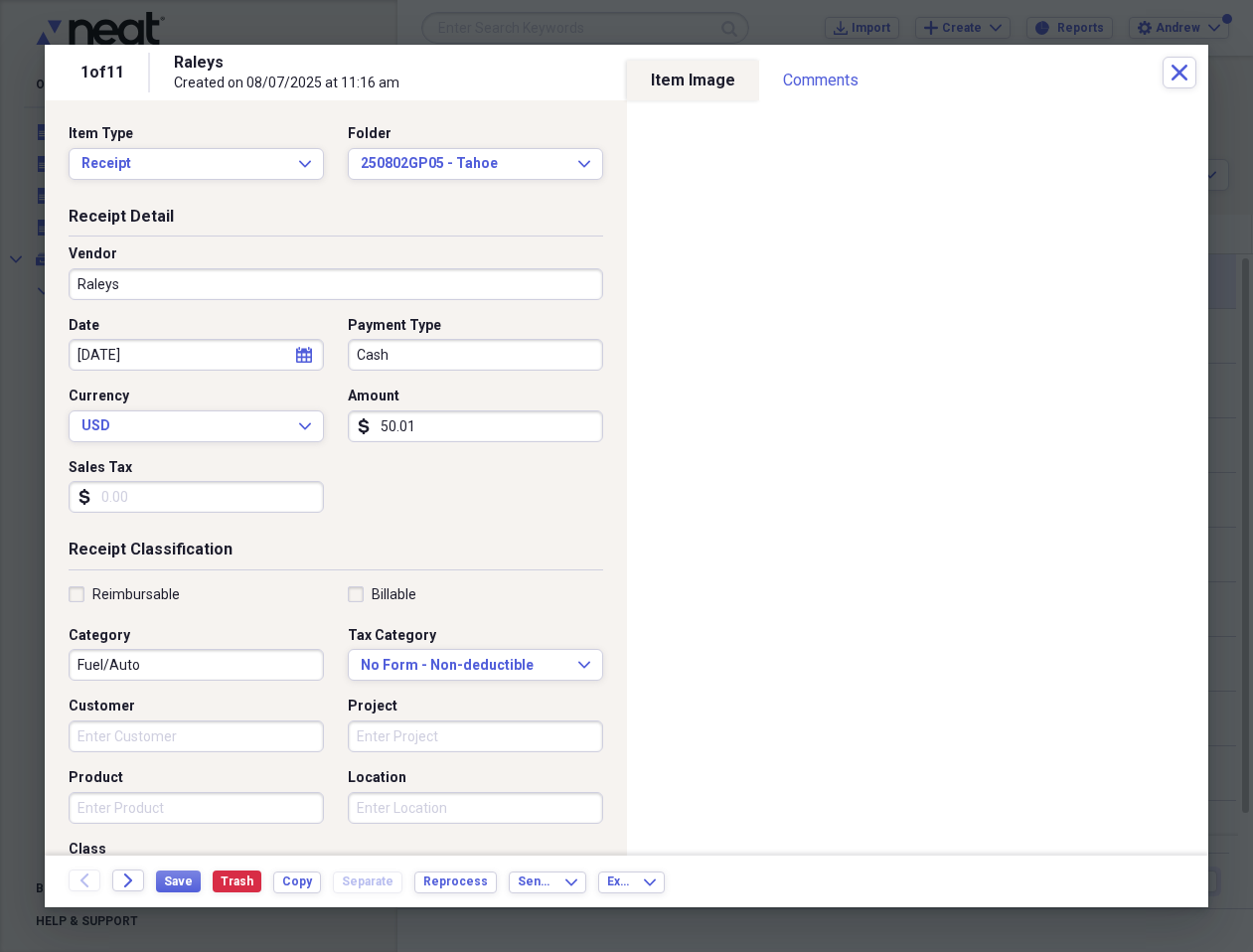type on "50.01" 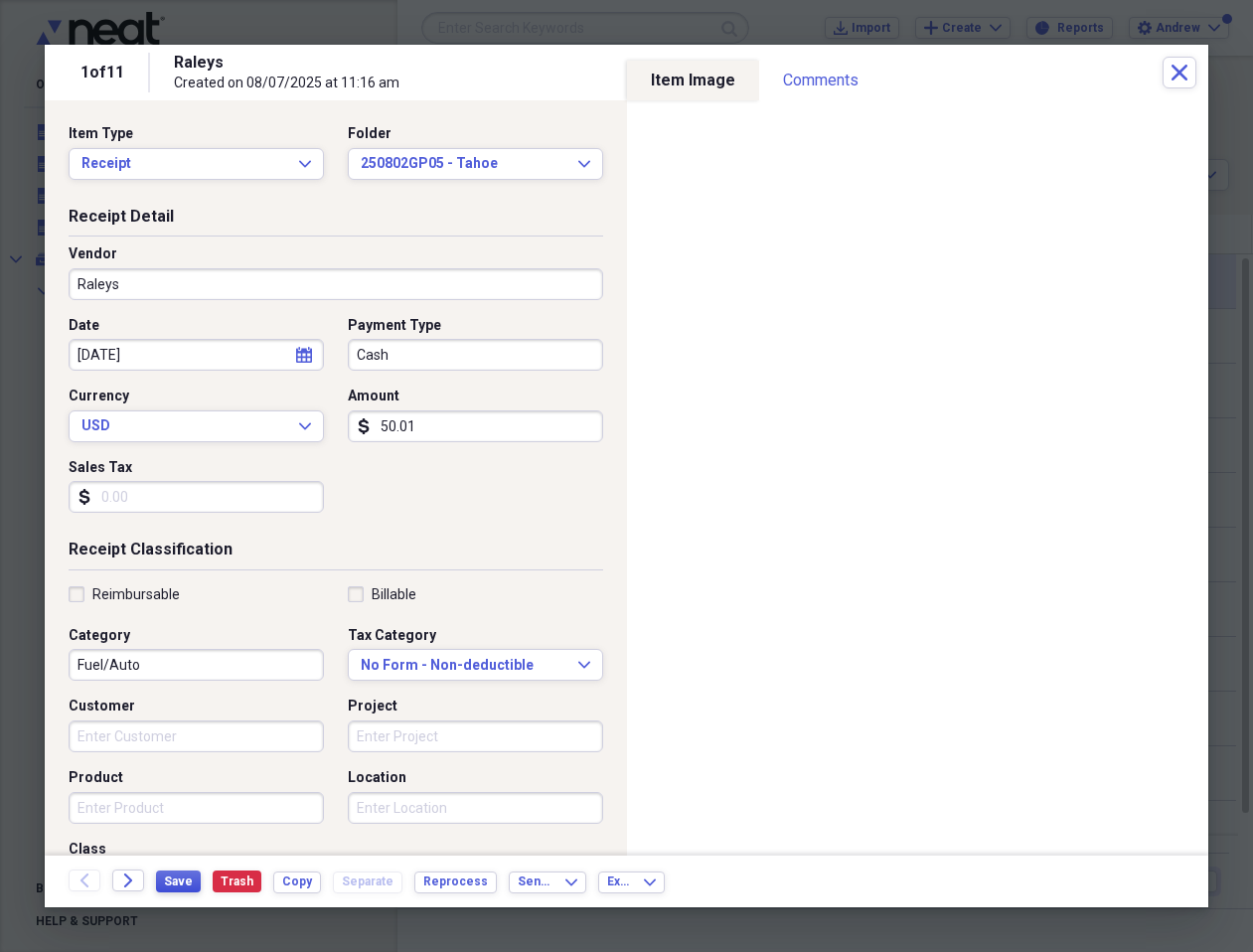 click on "Save" at bounding box center (178, 881) 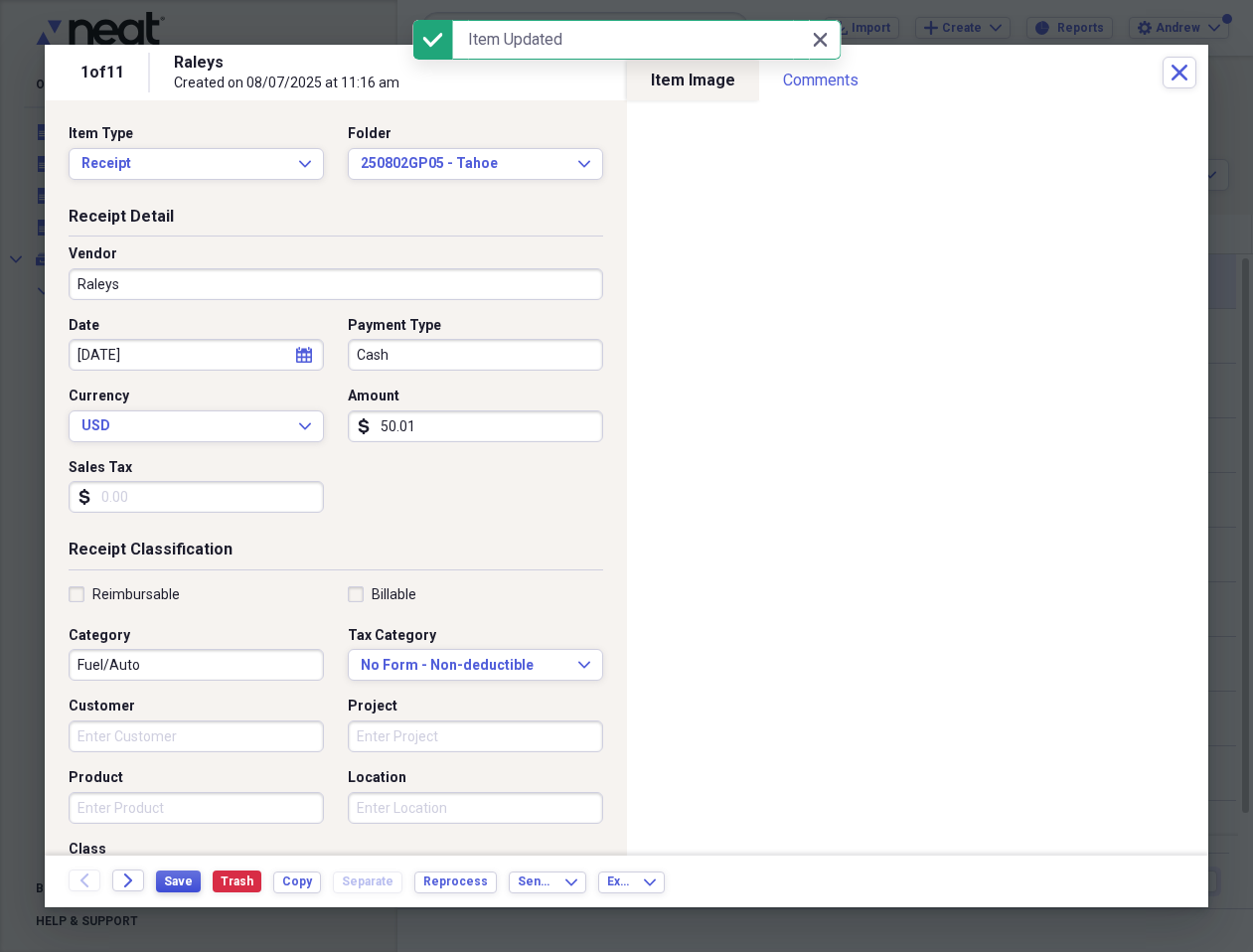 type on "Raleys" 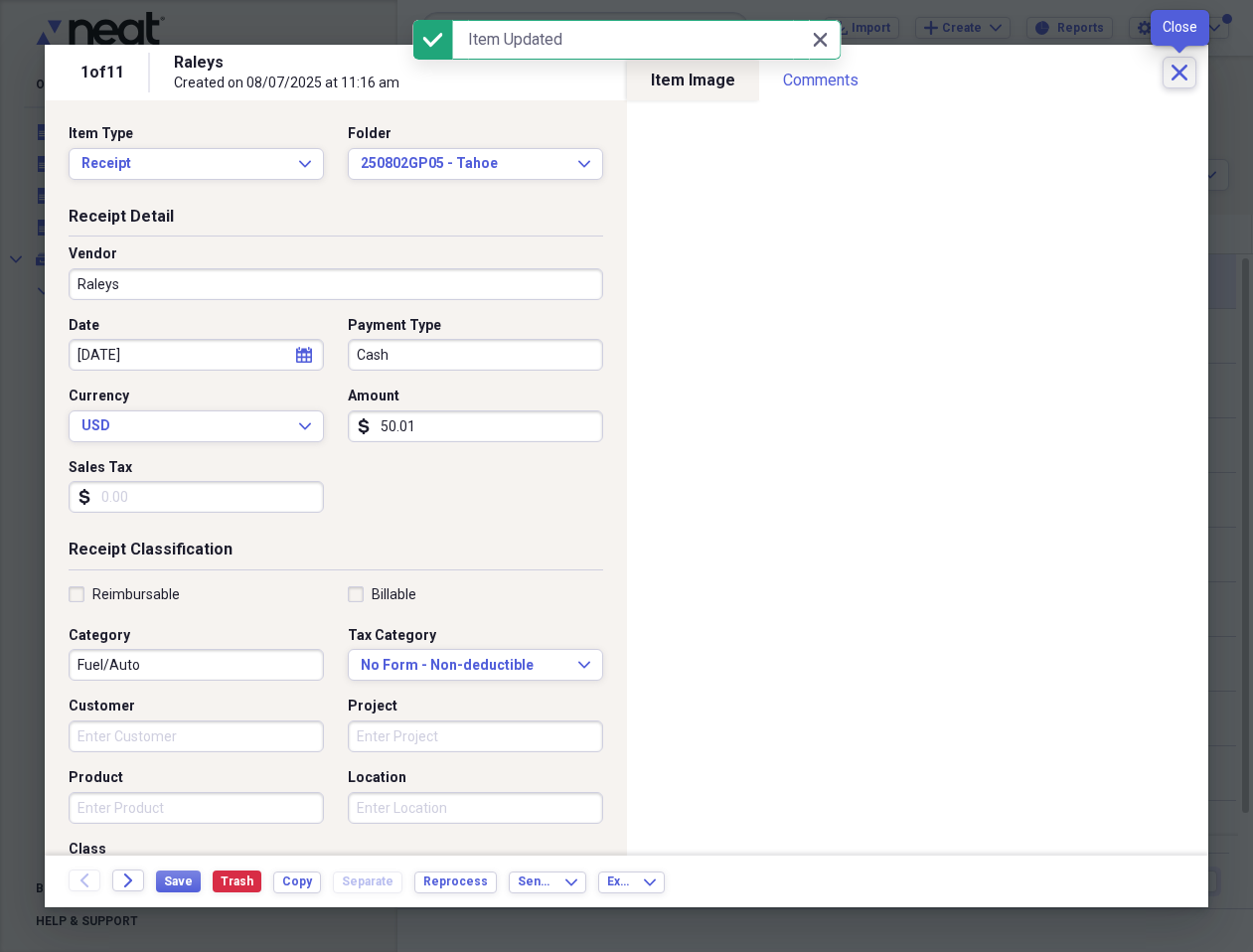 click on "Close" 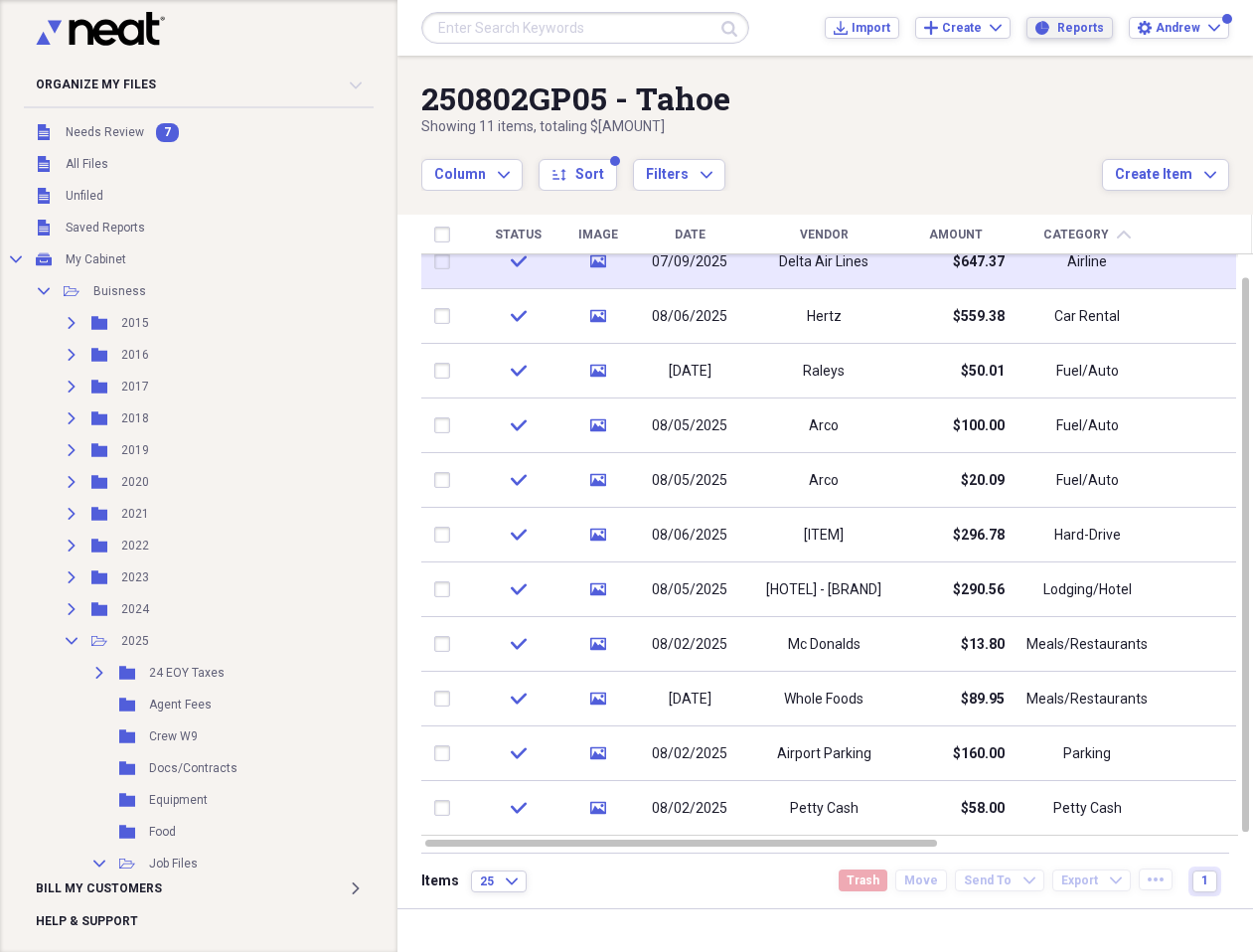 click 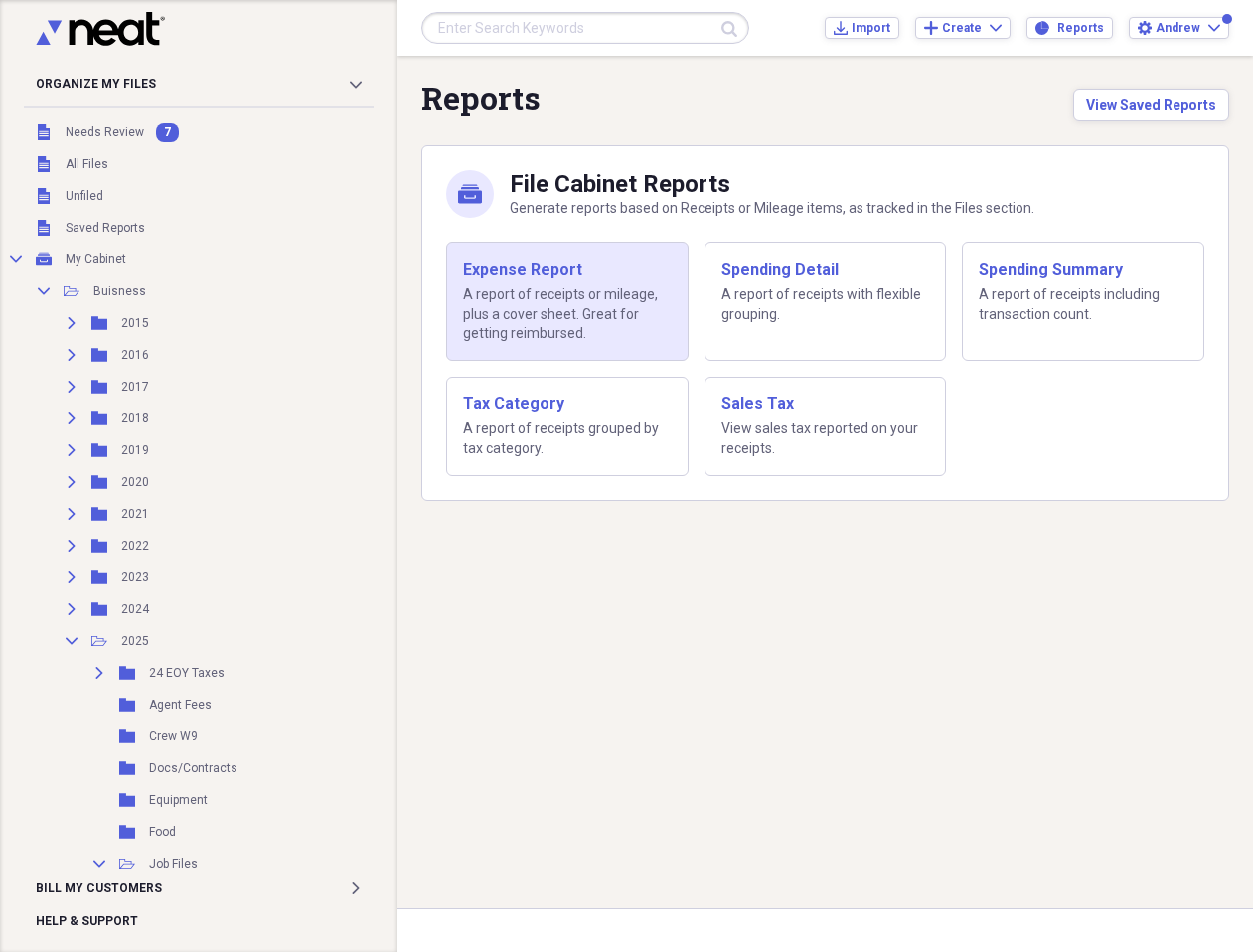 click on "A report of receipts or mileage, plus a cover sheet. Great for getting reimbursed." at bounding box center (567, 314) 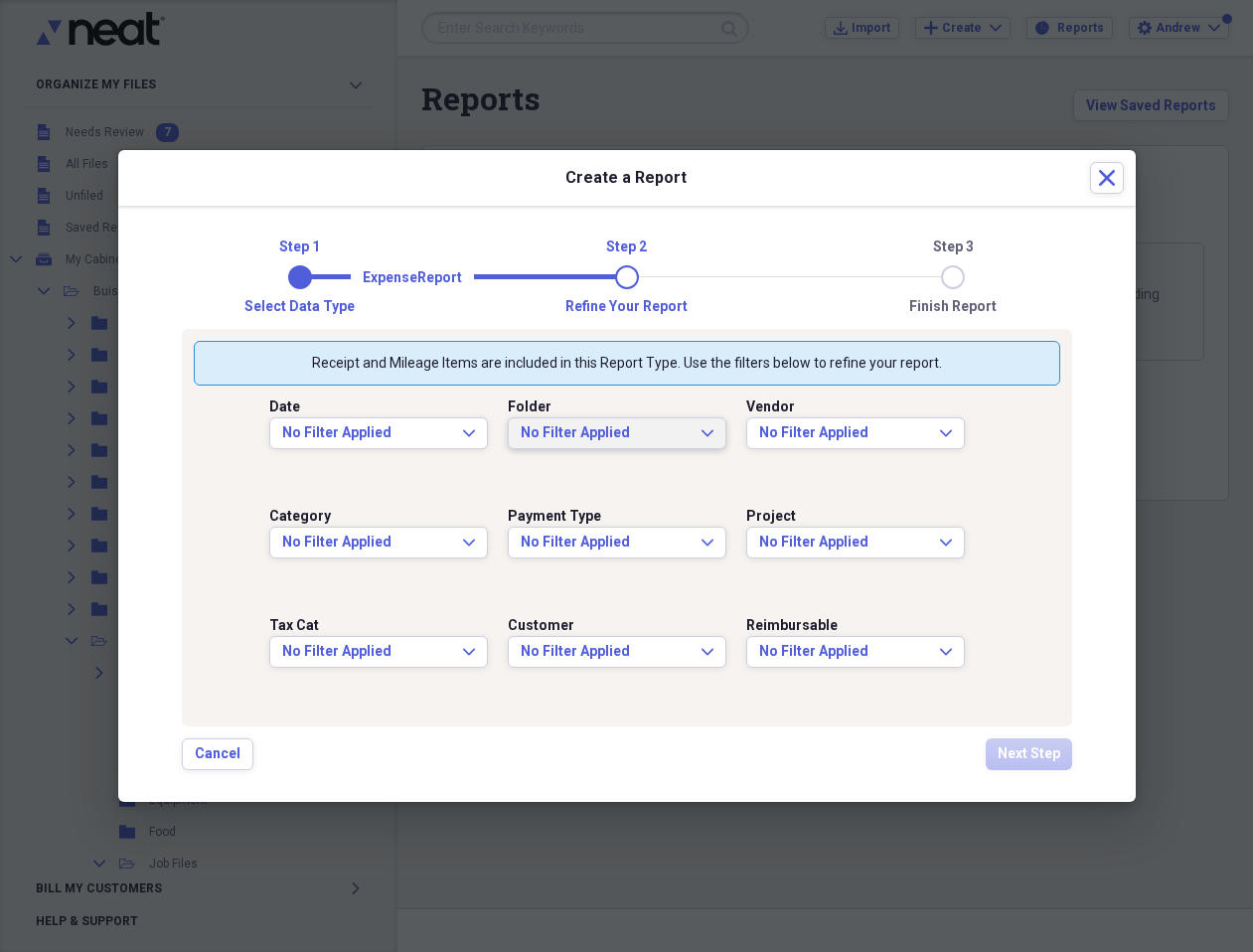 click on "No Filter Applied" at bounding box center [605, 433] 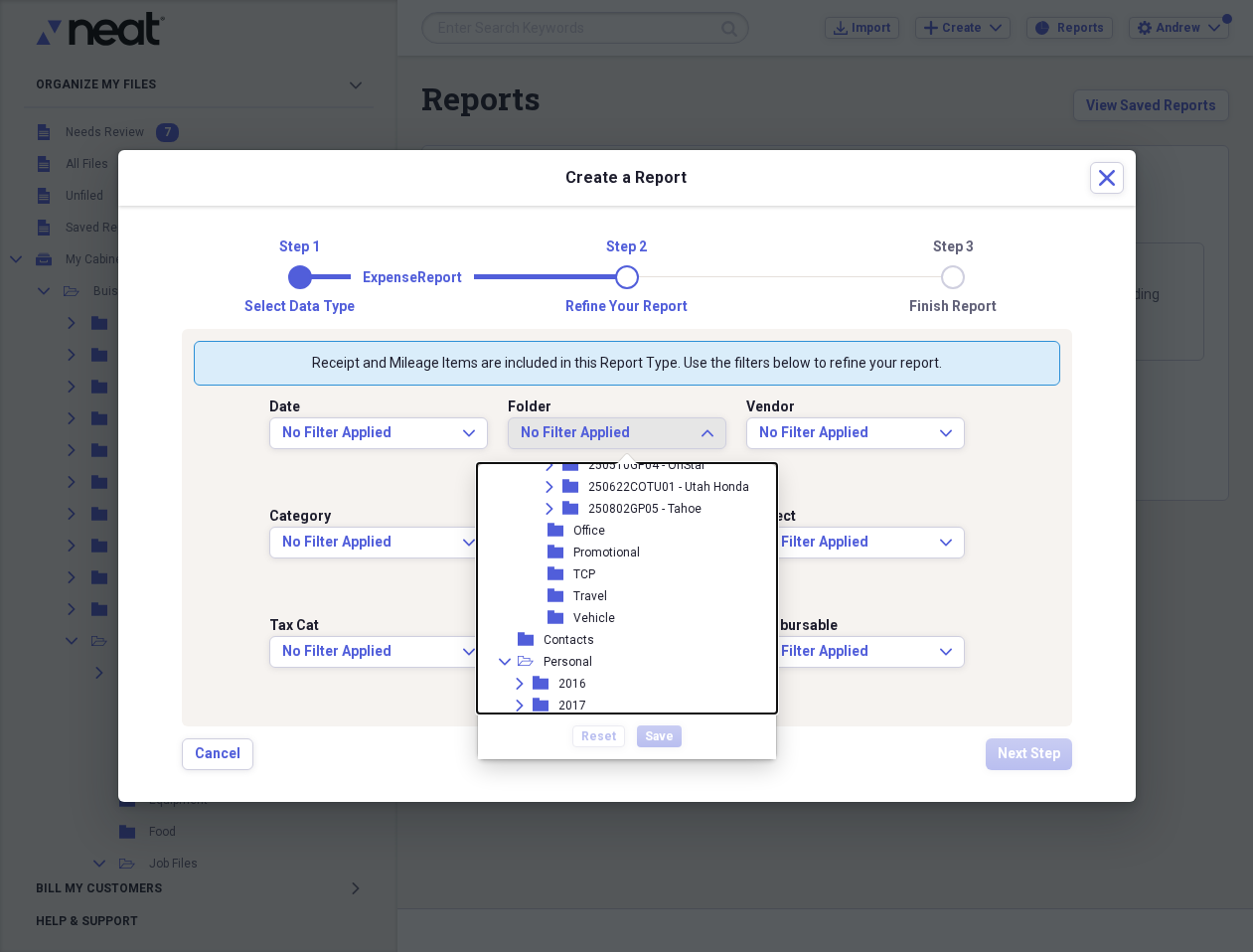 scroll, scrollTop: 819, scrollLeft: 0, axis: vertical 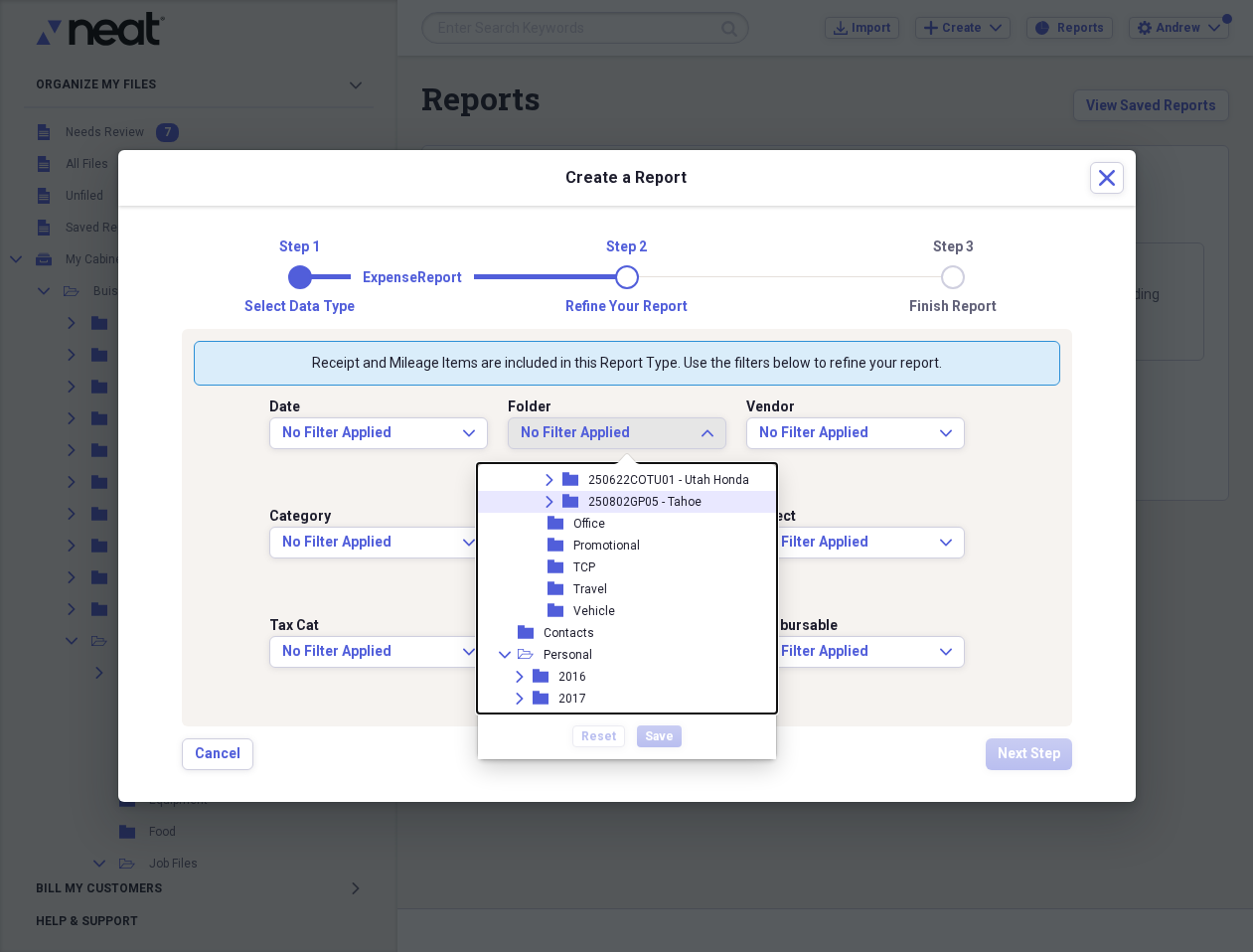 click on "250802GP05 - Tahoe" at bounding box center (645, 502) 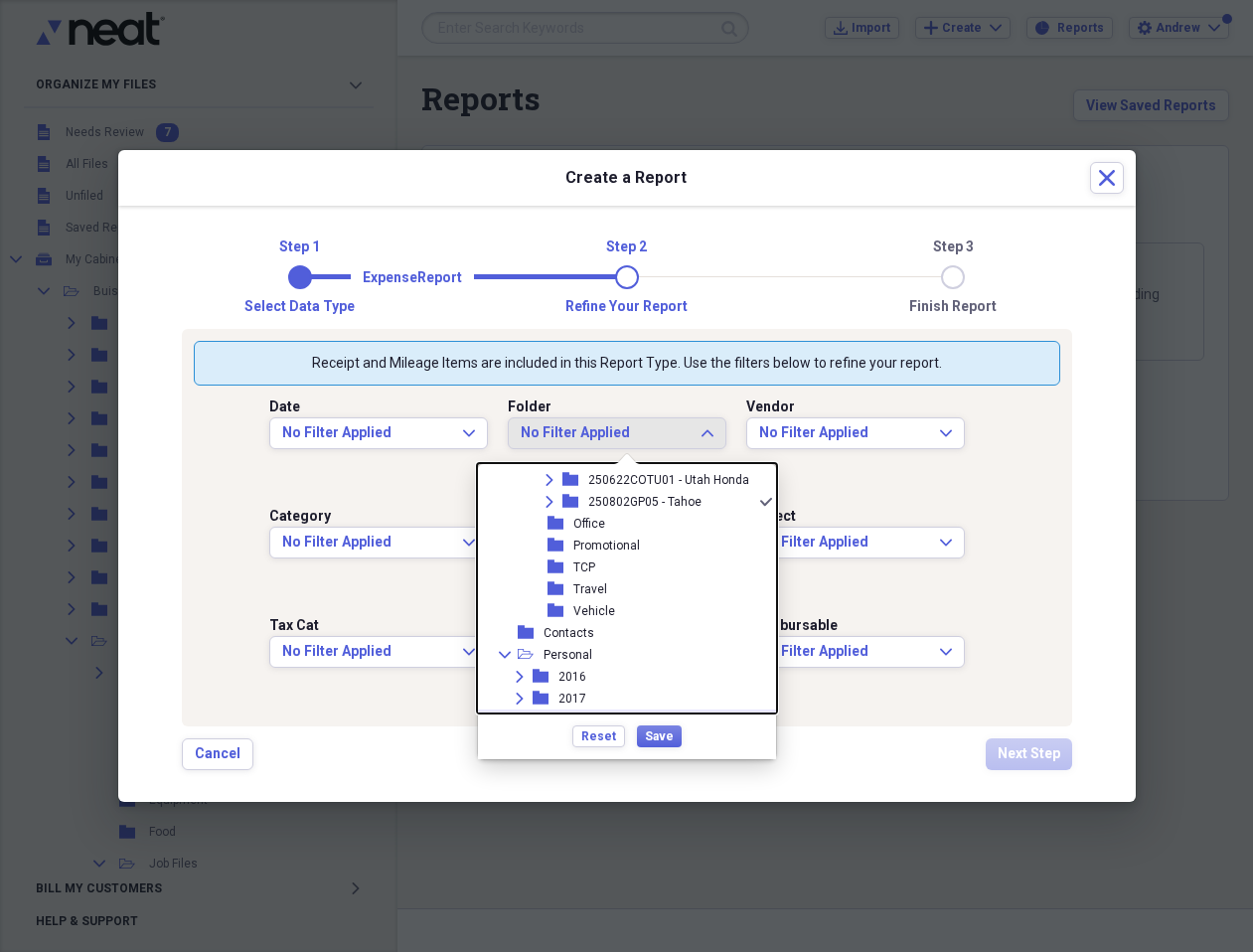 click on "Reset Save" at bounding box center [627, 735] 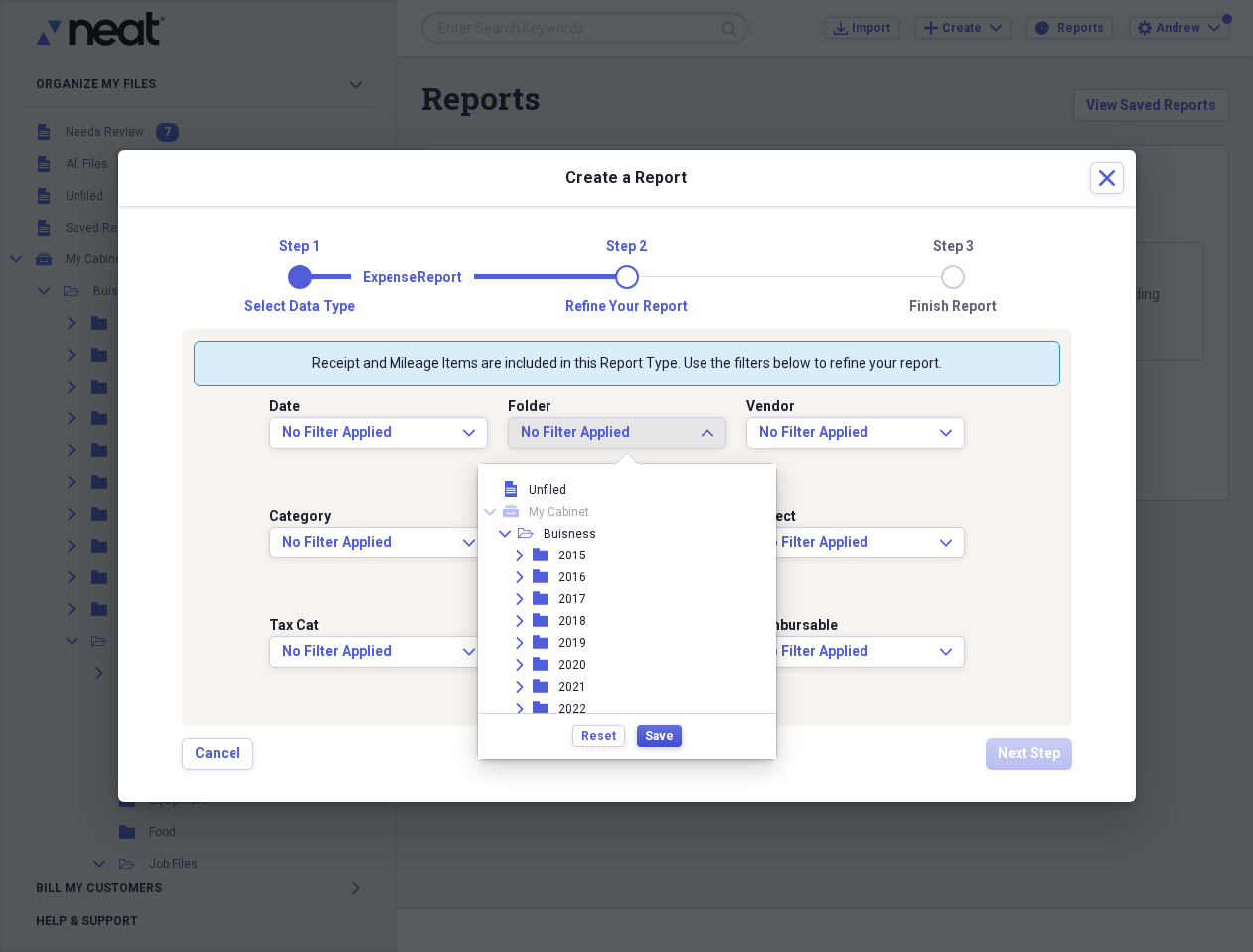 click on "Save" at bounding box center (659, 736) 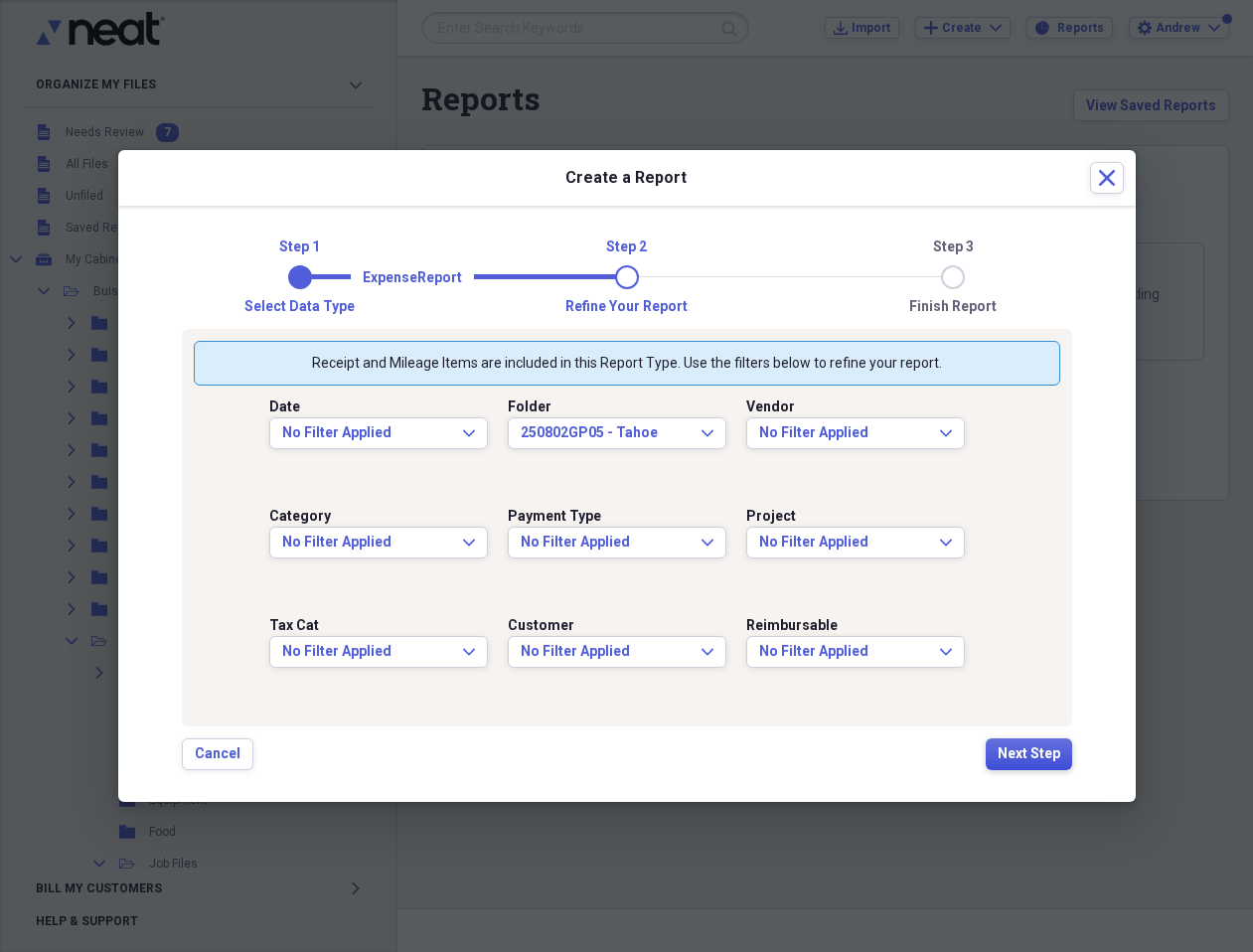 click on "Next Step" at bounding box center [1028, 754] 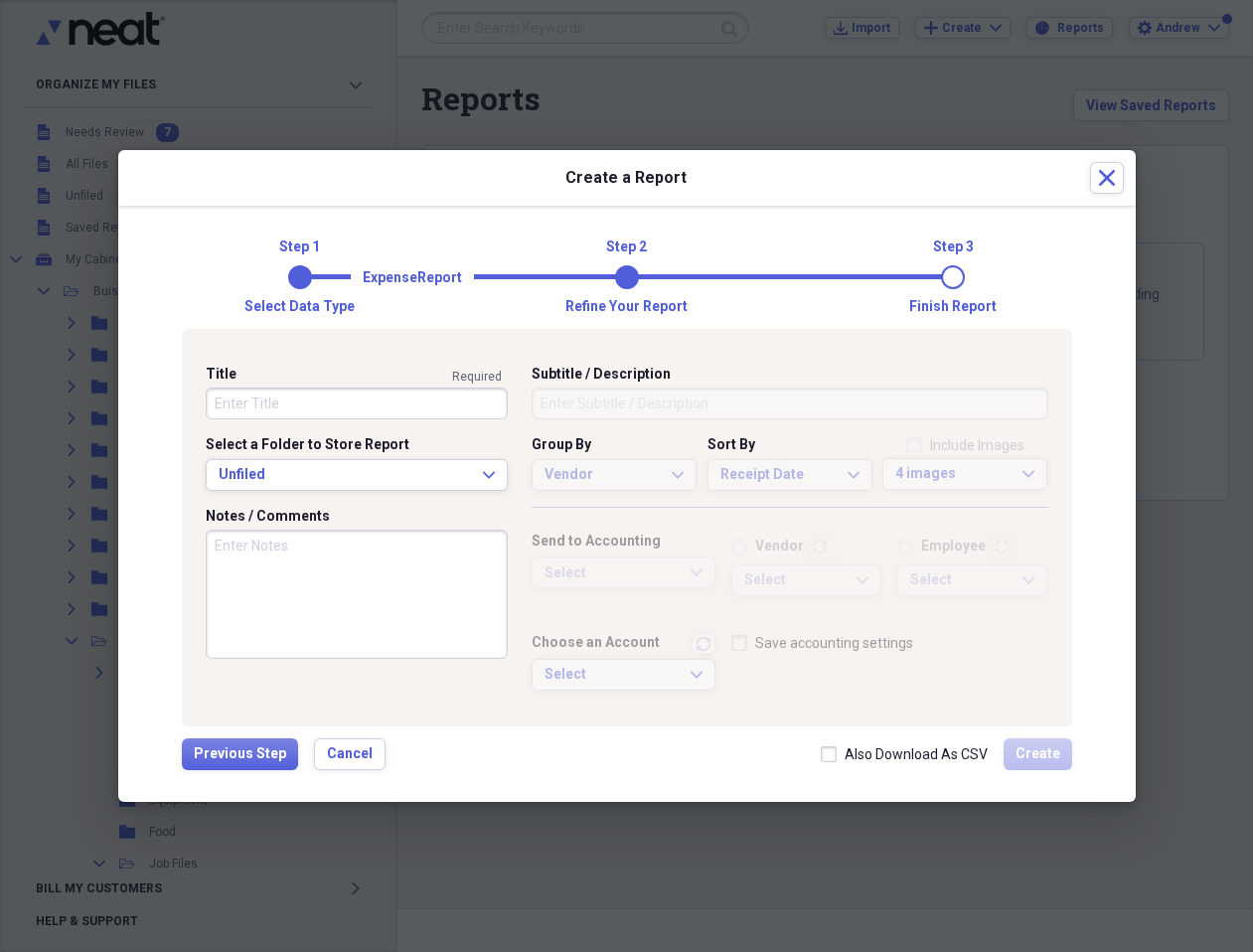 click on "Title" at bounding box center (357, 403) 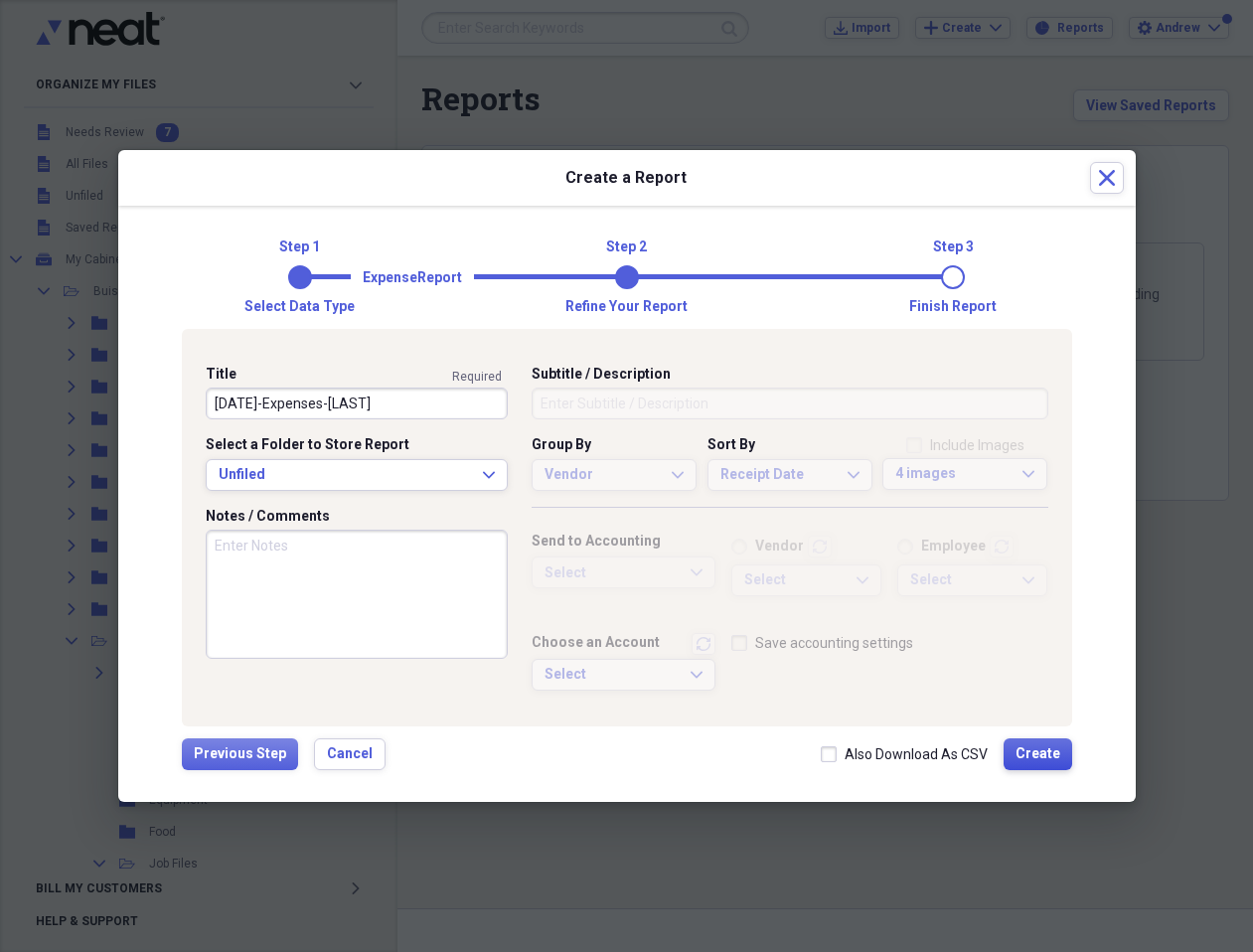 type on "[DATE]-Expenses-[LAST]" 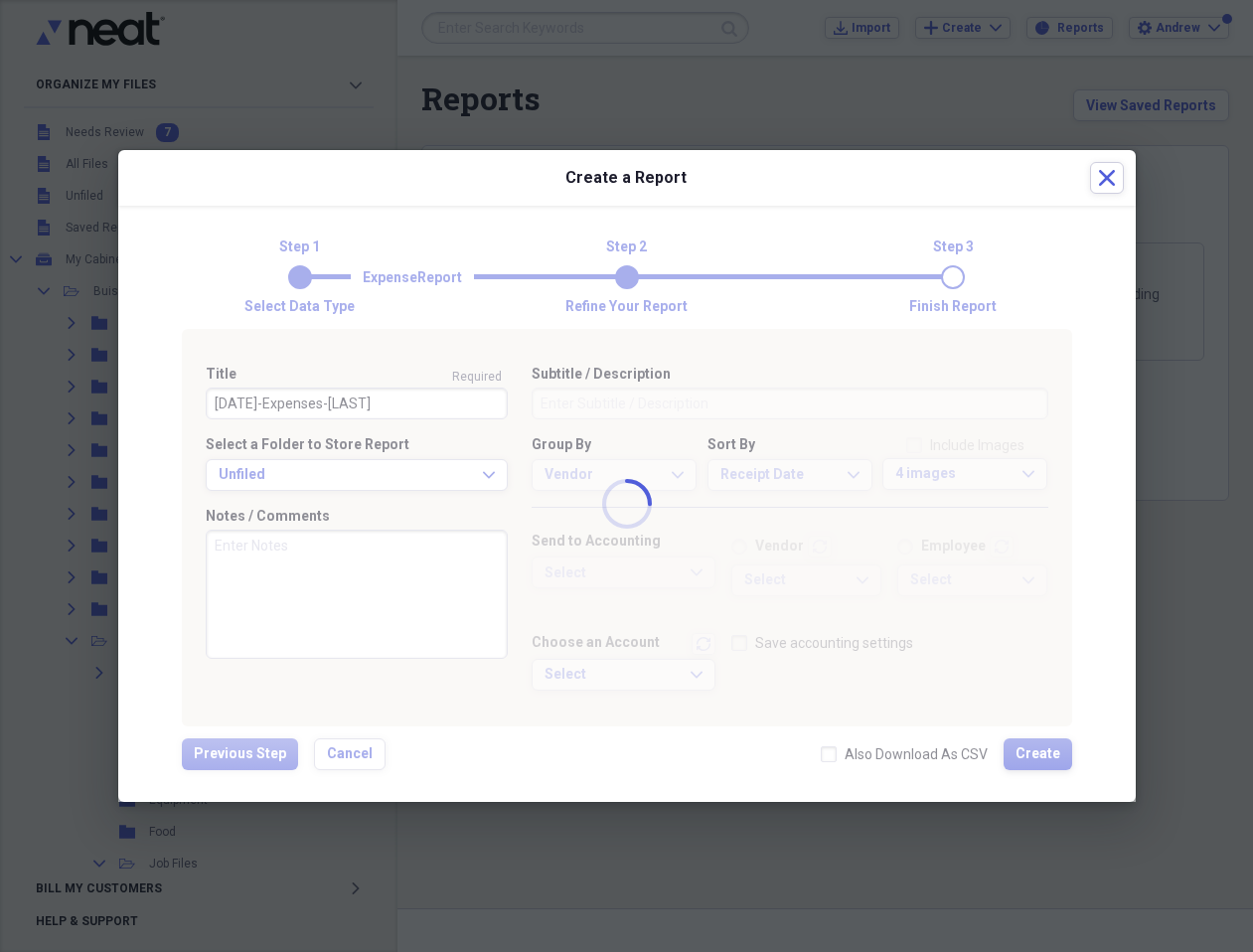 type 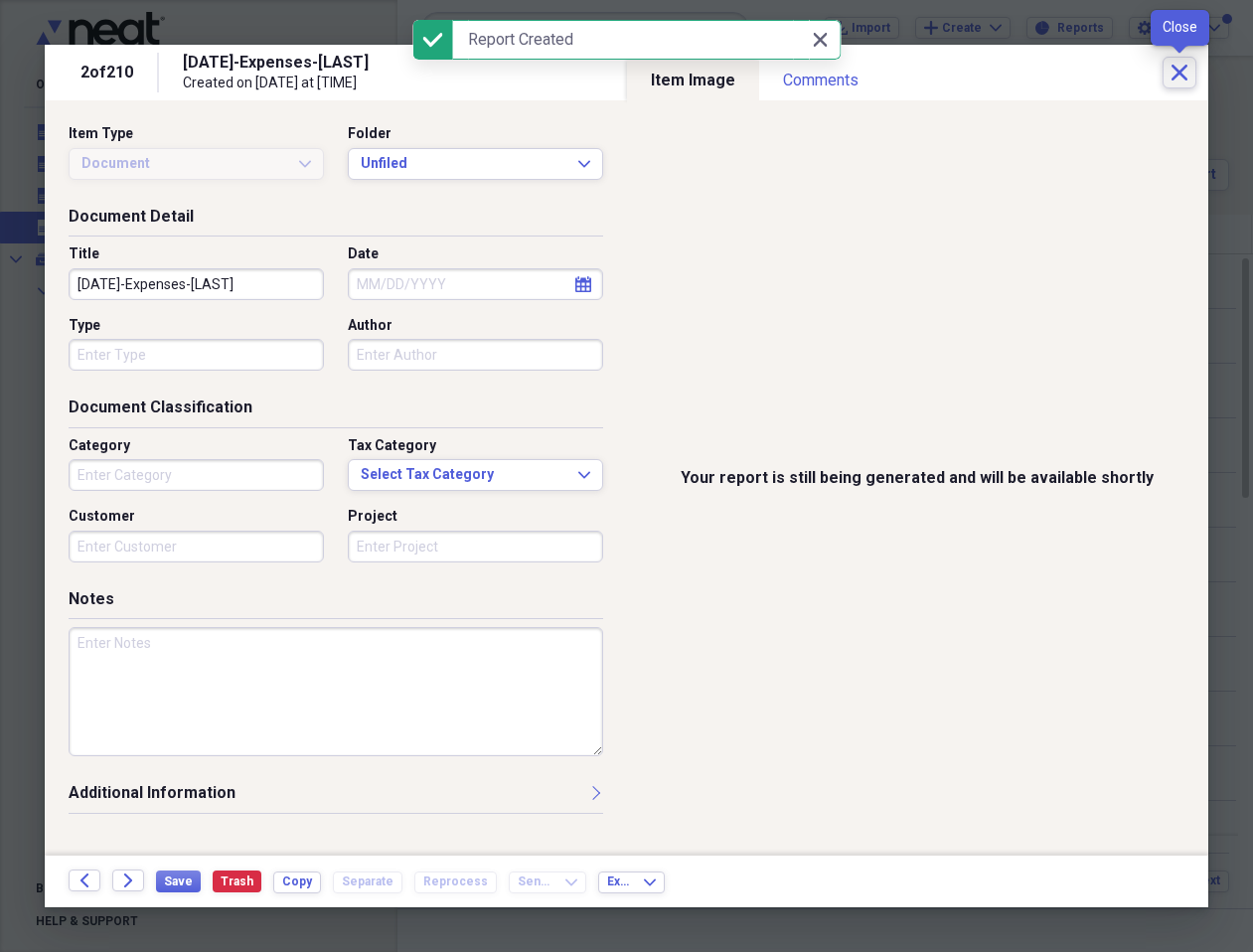 click on "Close" 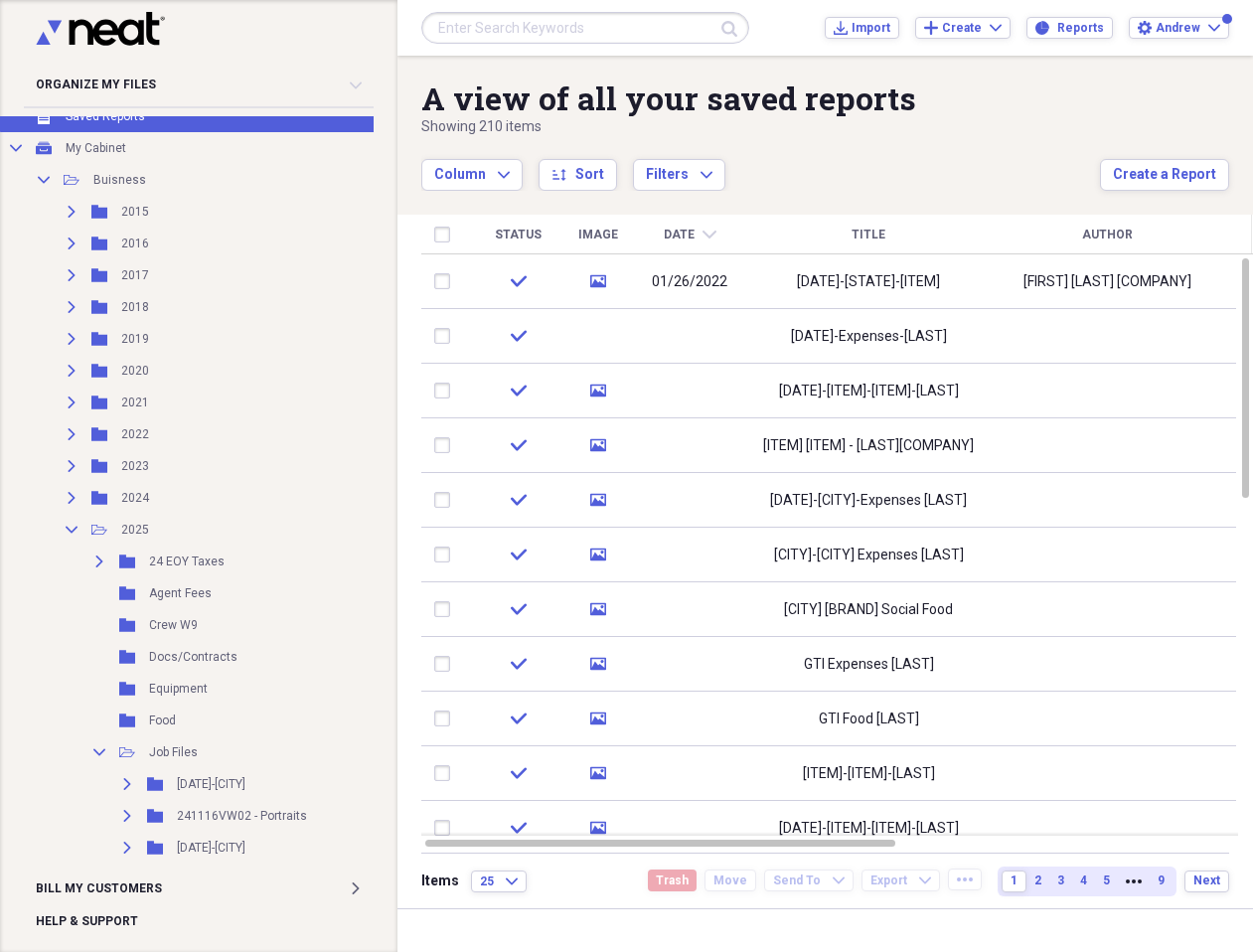 scroll, scrollTop: 0, scrollLeft: 0, axis: both 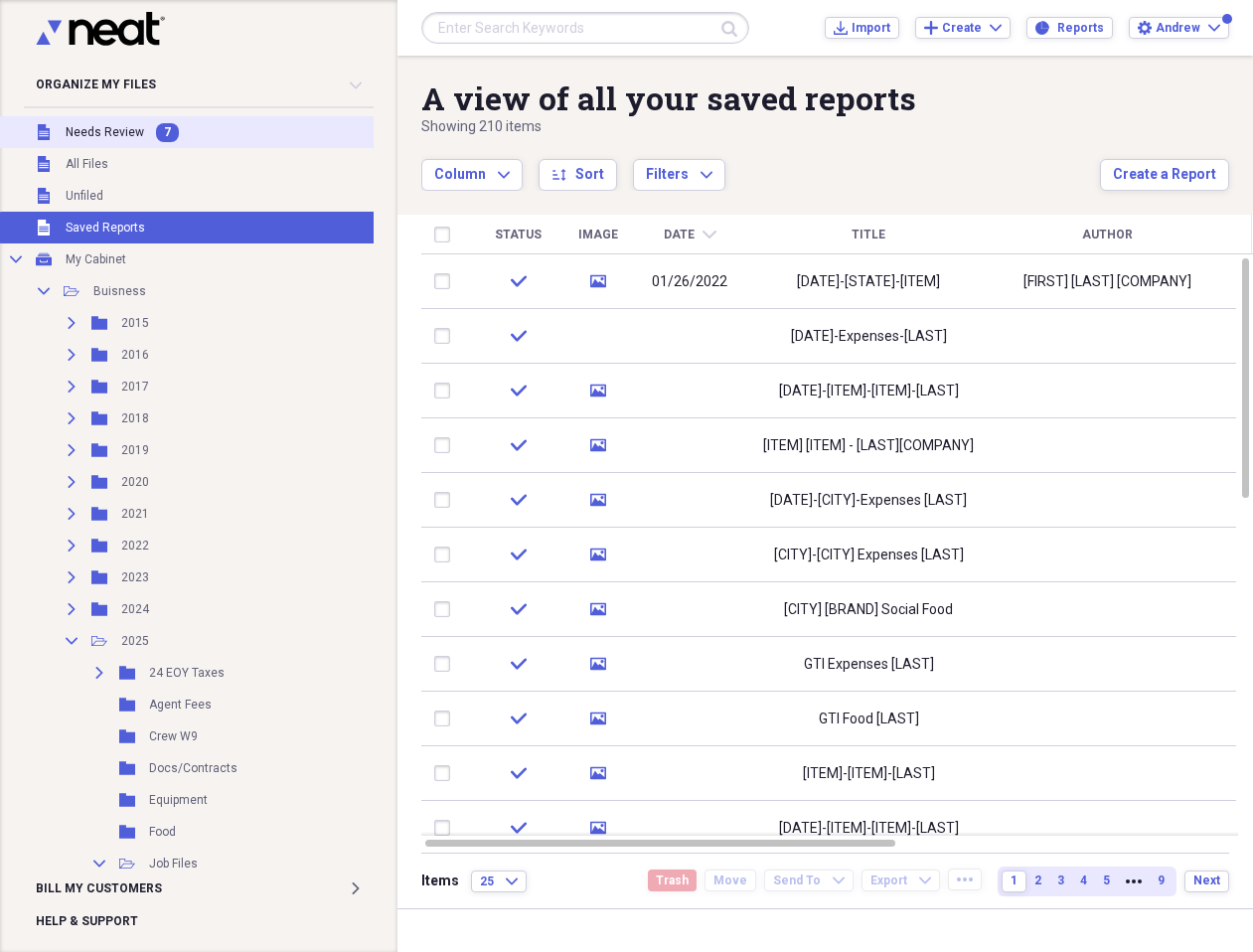 click on "Unfiled Needs Review 7" at bounding box center (199, 132) 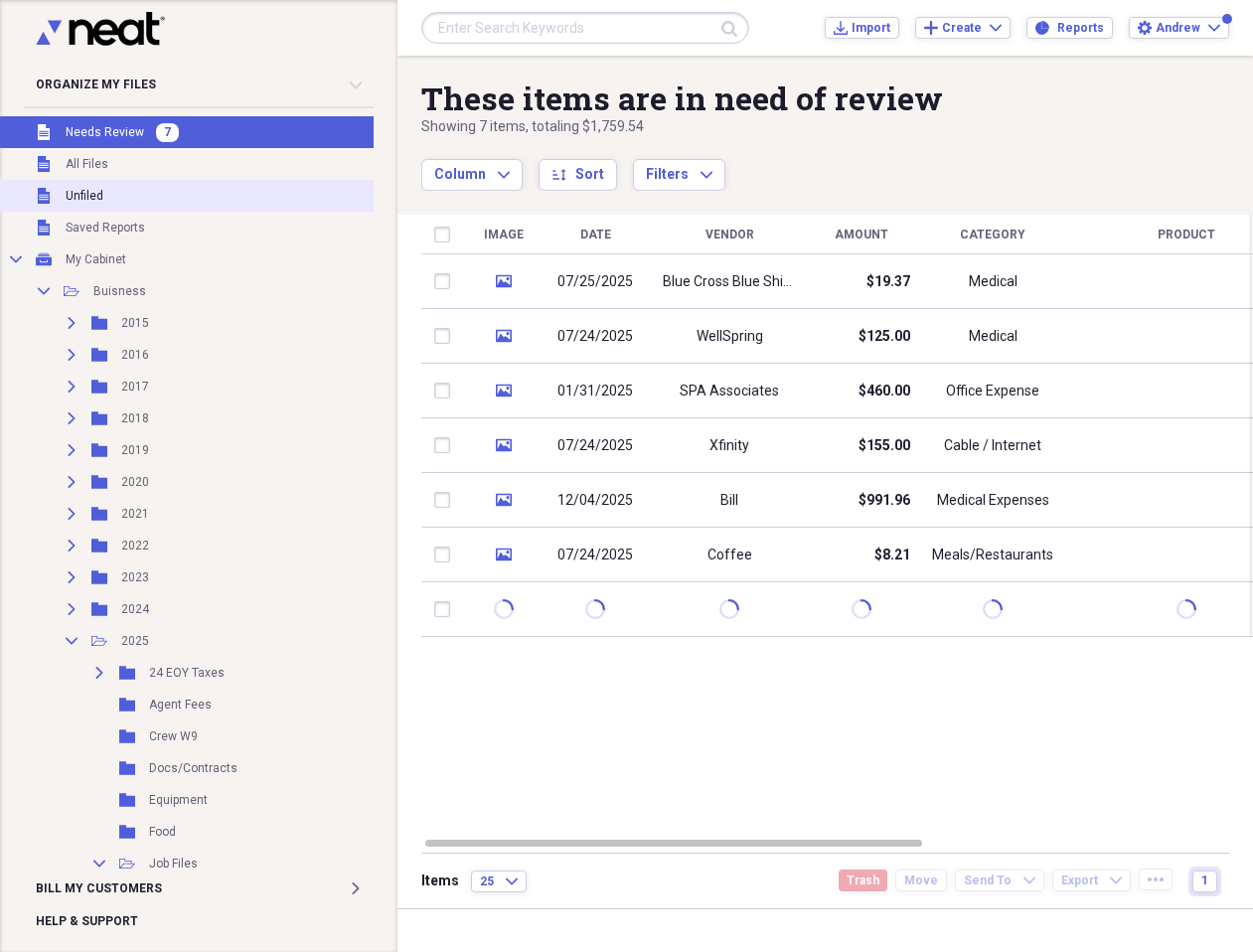 click on "Unfiled Unfiled" at bounding box center (199, 196) 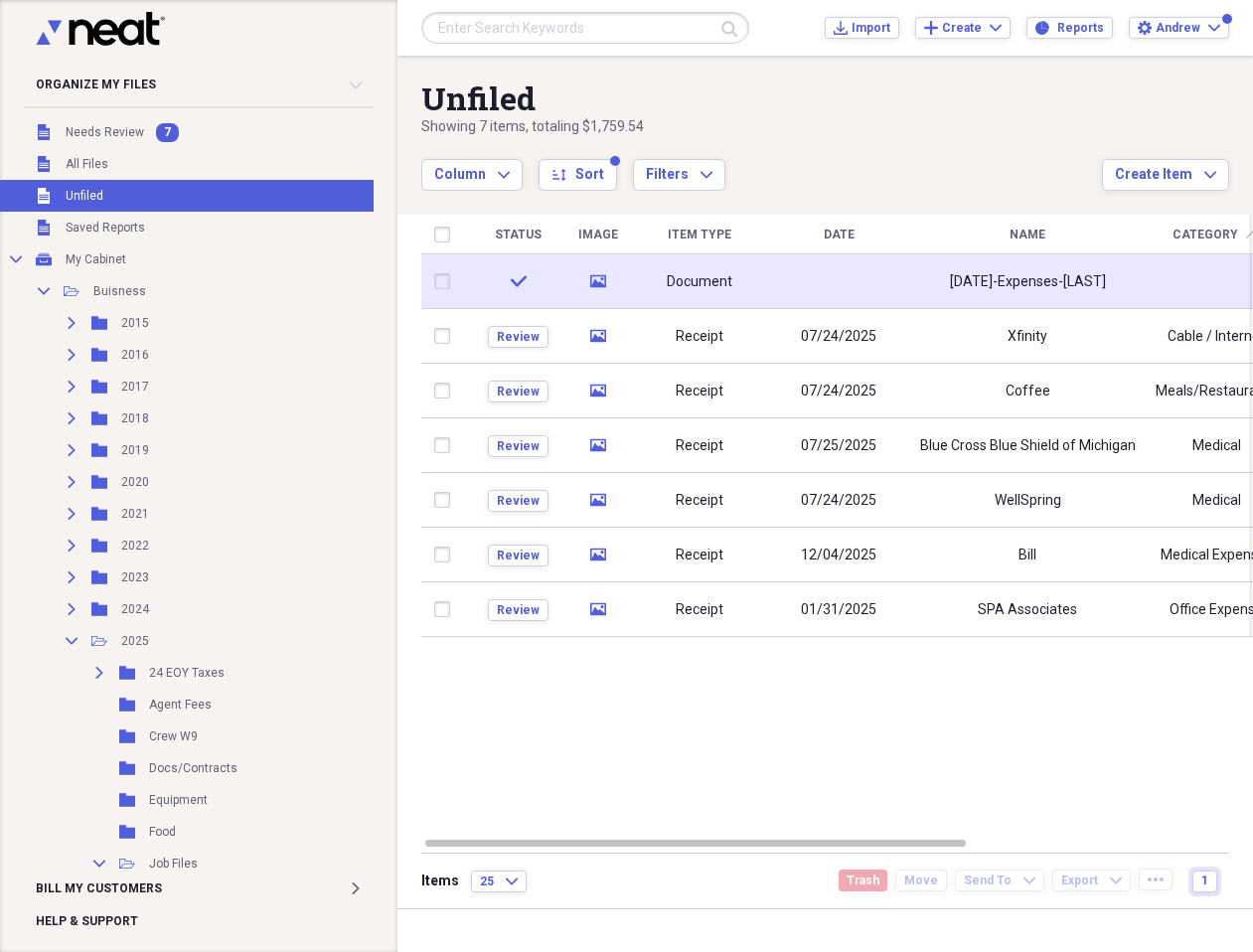 click on "media" 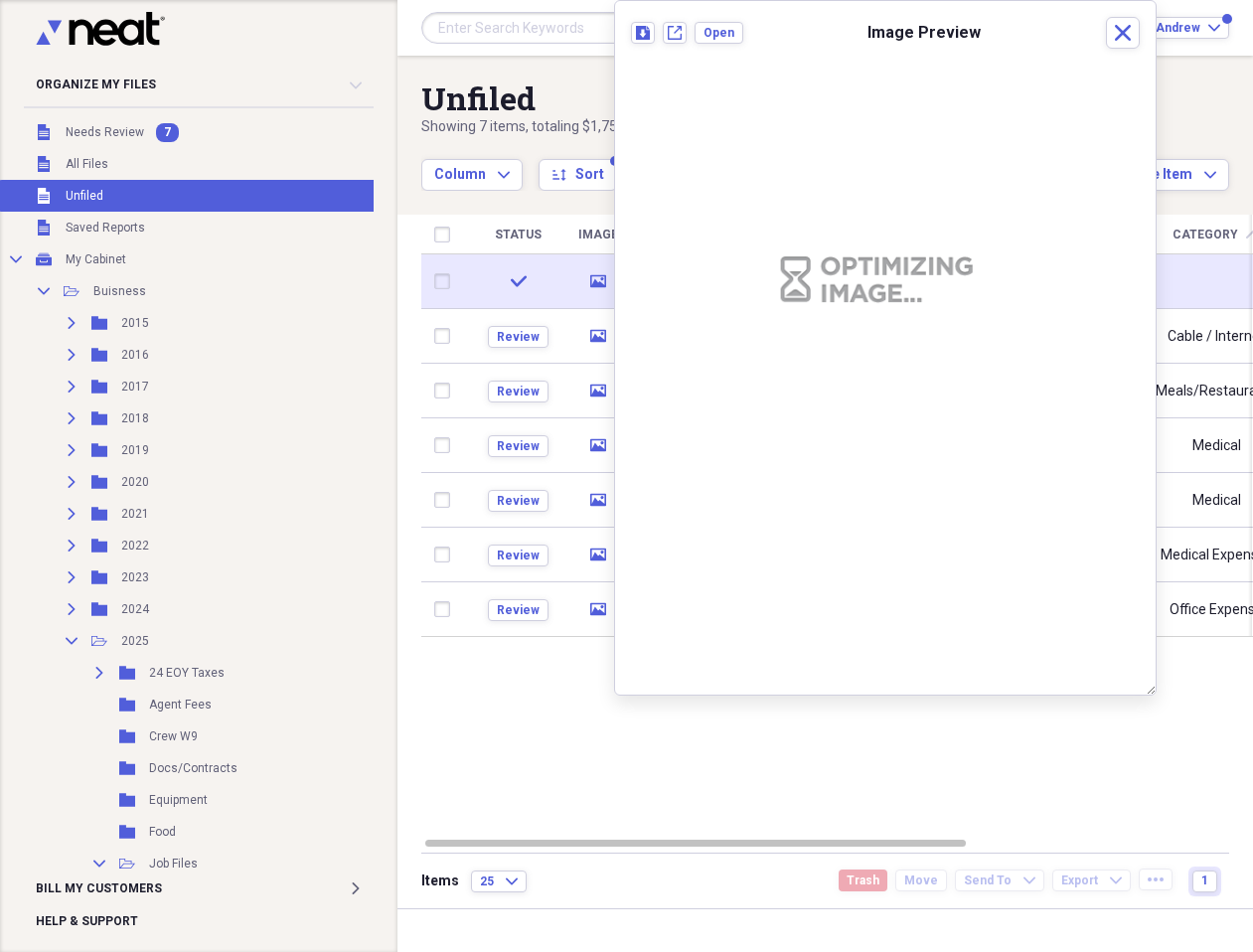 click at bounding box center (1216, 281) 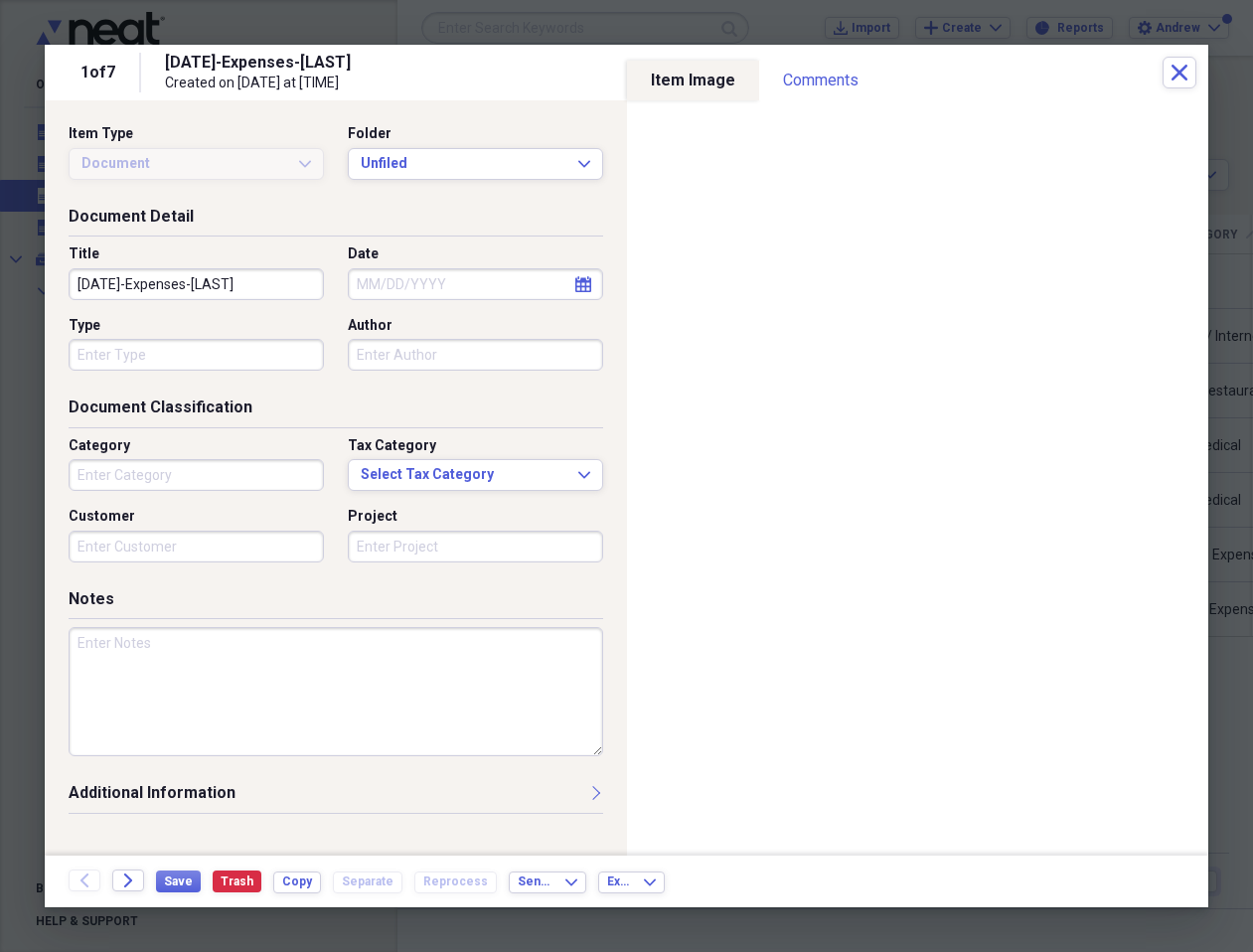 type on "Money" 